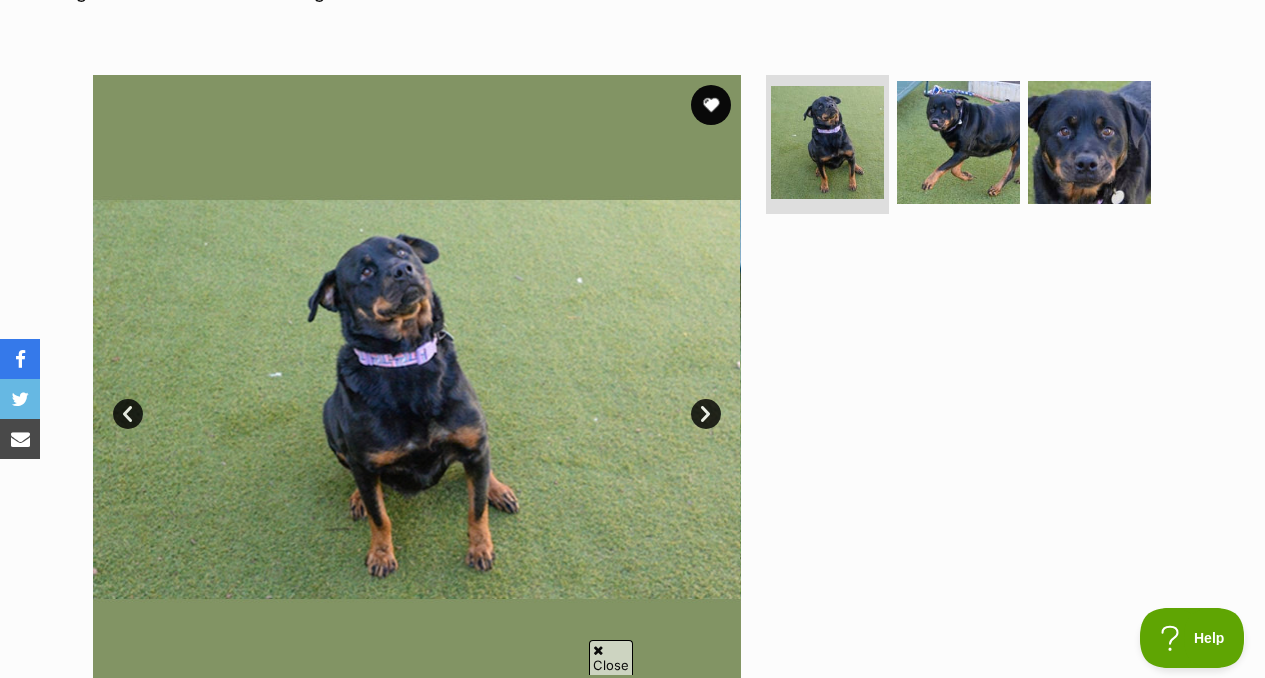 scroll, scrollTop: 0, scrollLeft: 0, axis: both 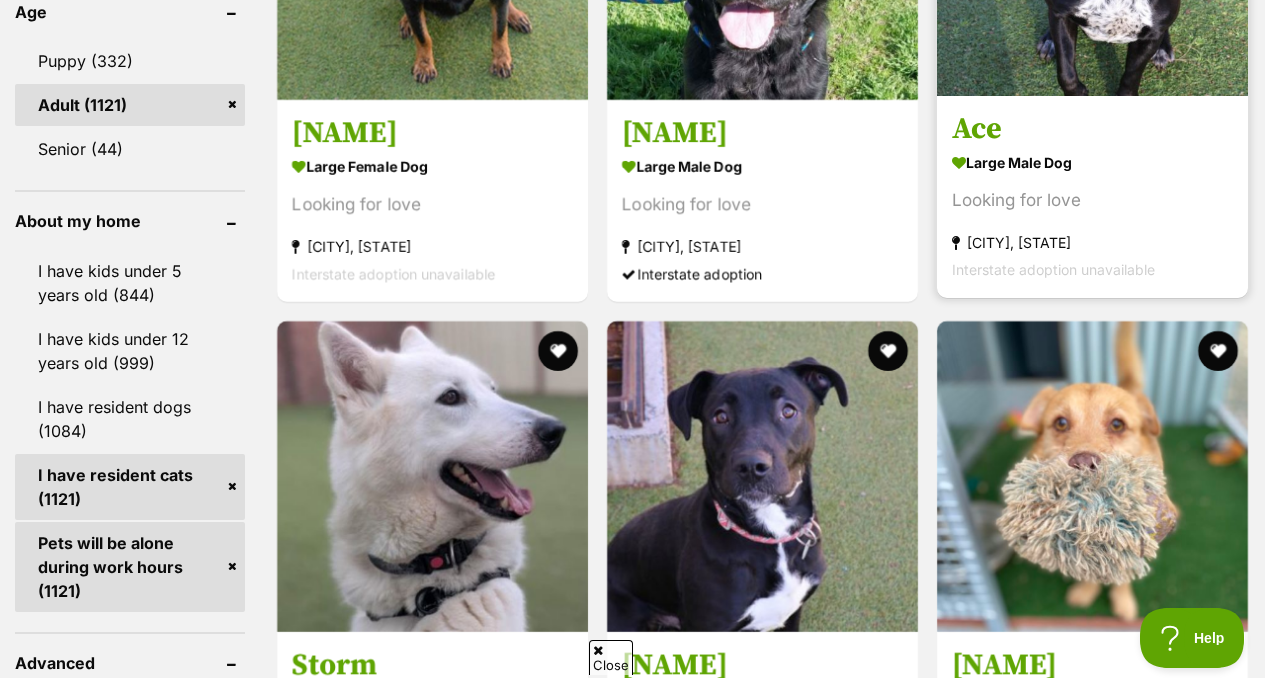 click on "Ace" at bounding box center (1092, 129) 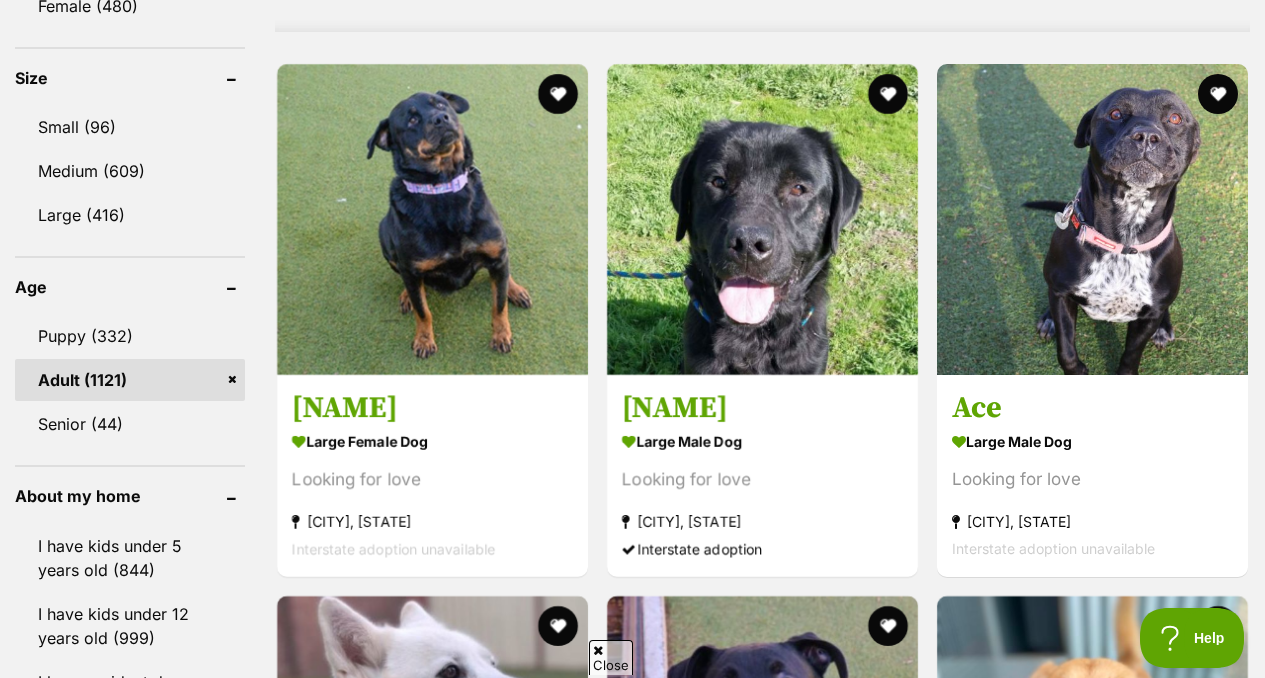 scroll, scrollTop: 1887, scrollLeft: 0, axis: vertical 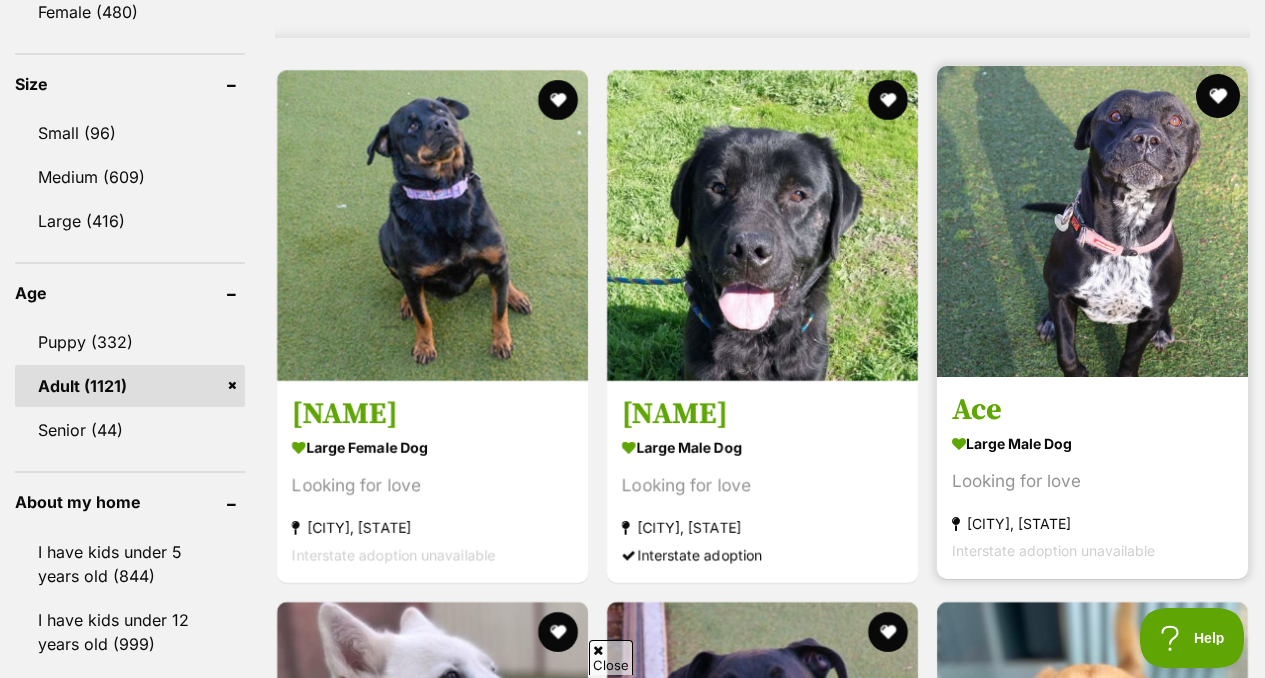 click at bounding box center (1218, 96) 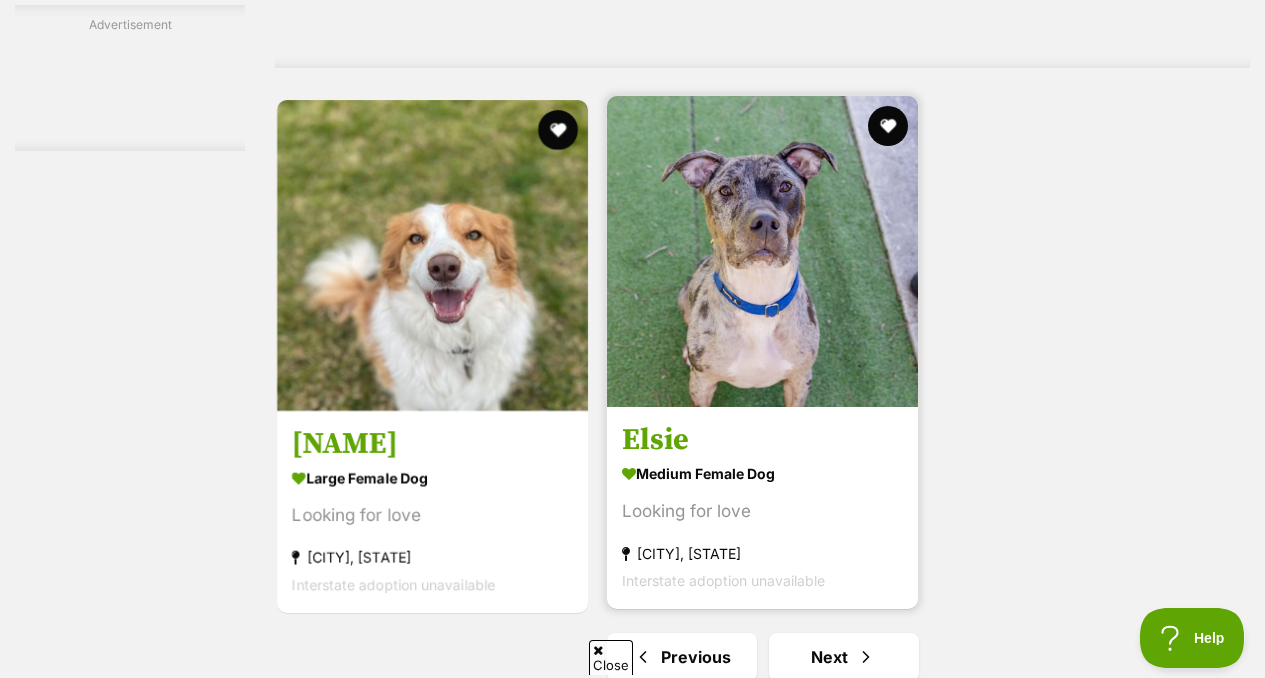 scroll, scrollTop: 4406, scrollLeft: 0, axis: vertical 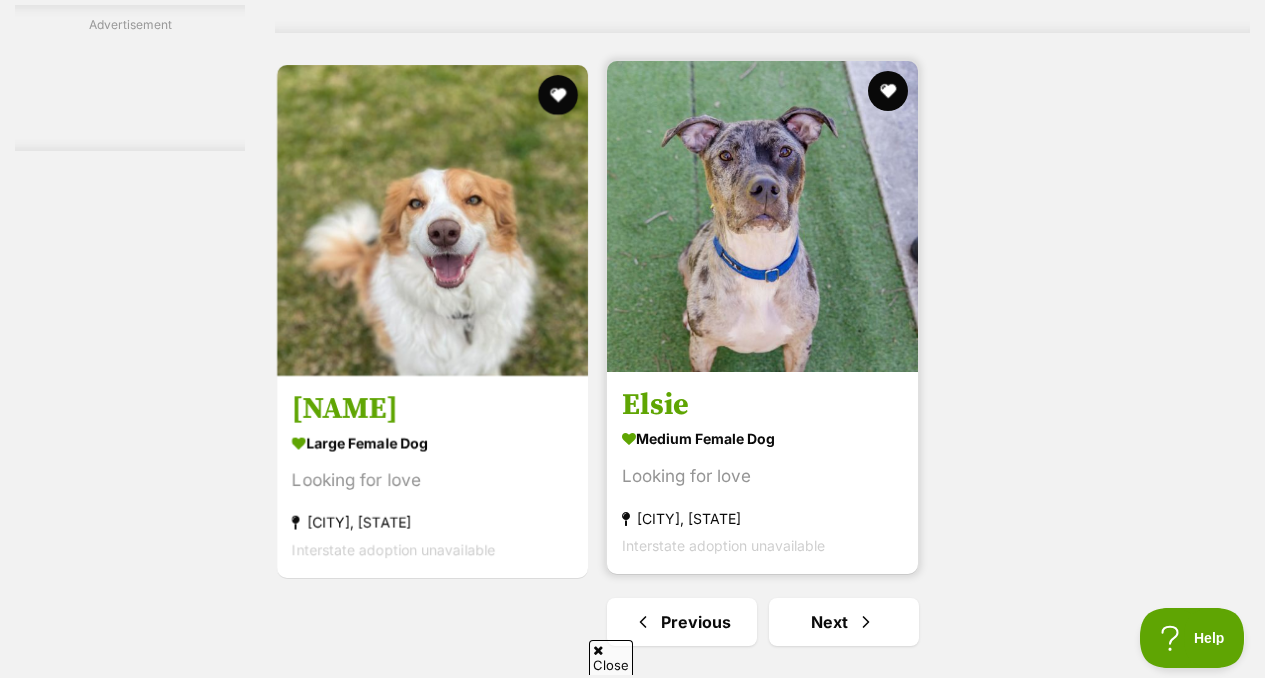 click on "Elsie" at bounding box center (762, 405) 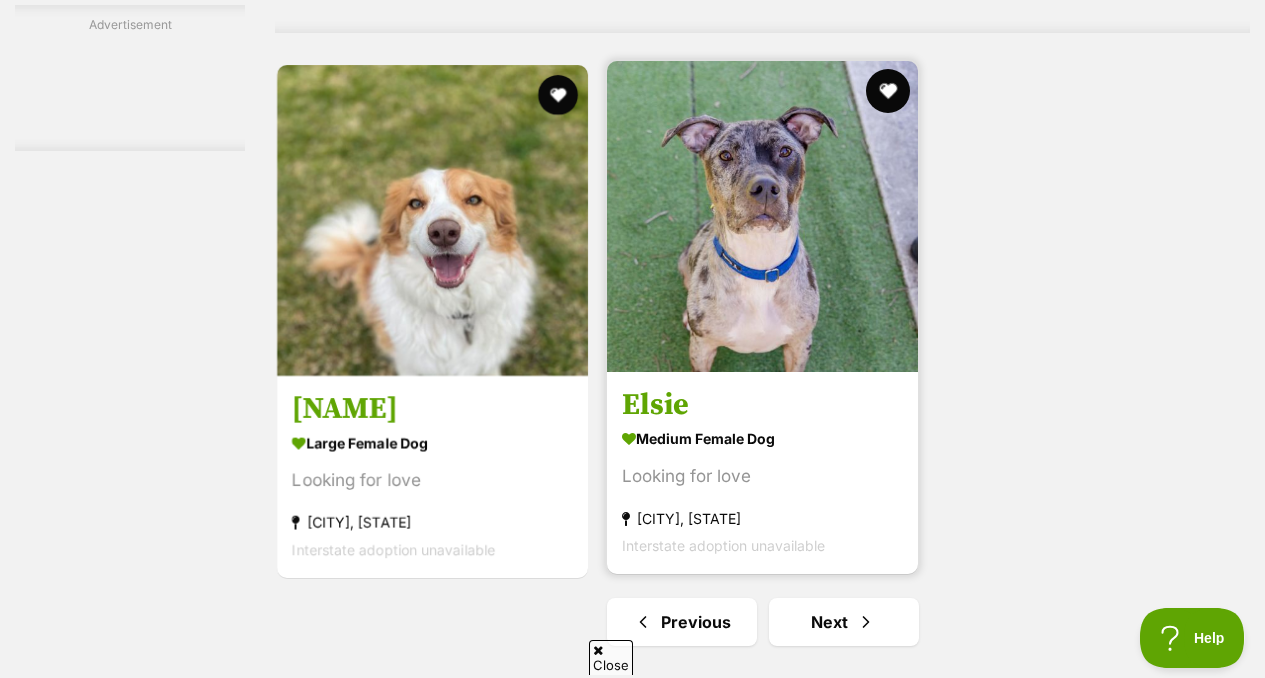 click at bounding box center [888, 91] 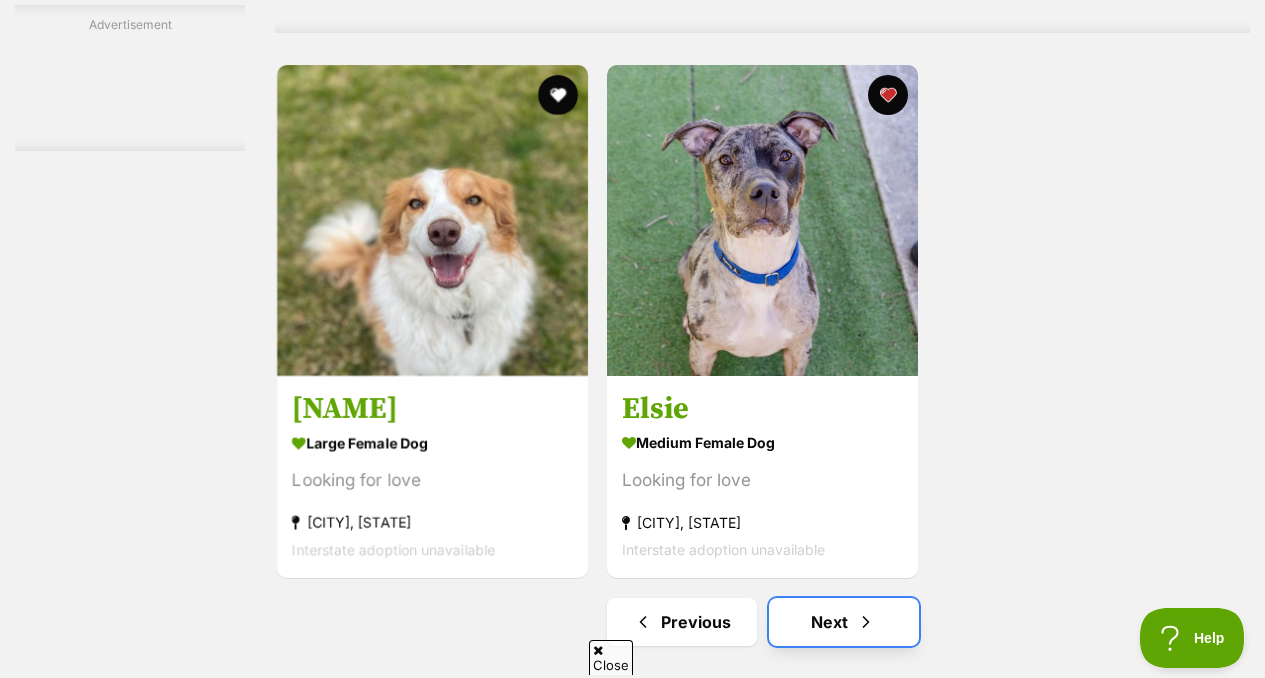 click on "Next" at bounding box center [844, 622] 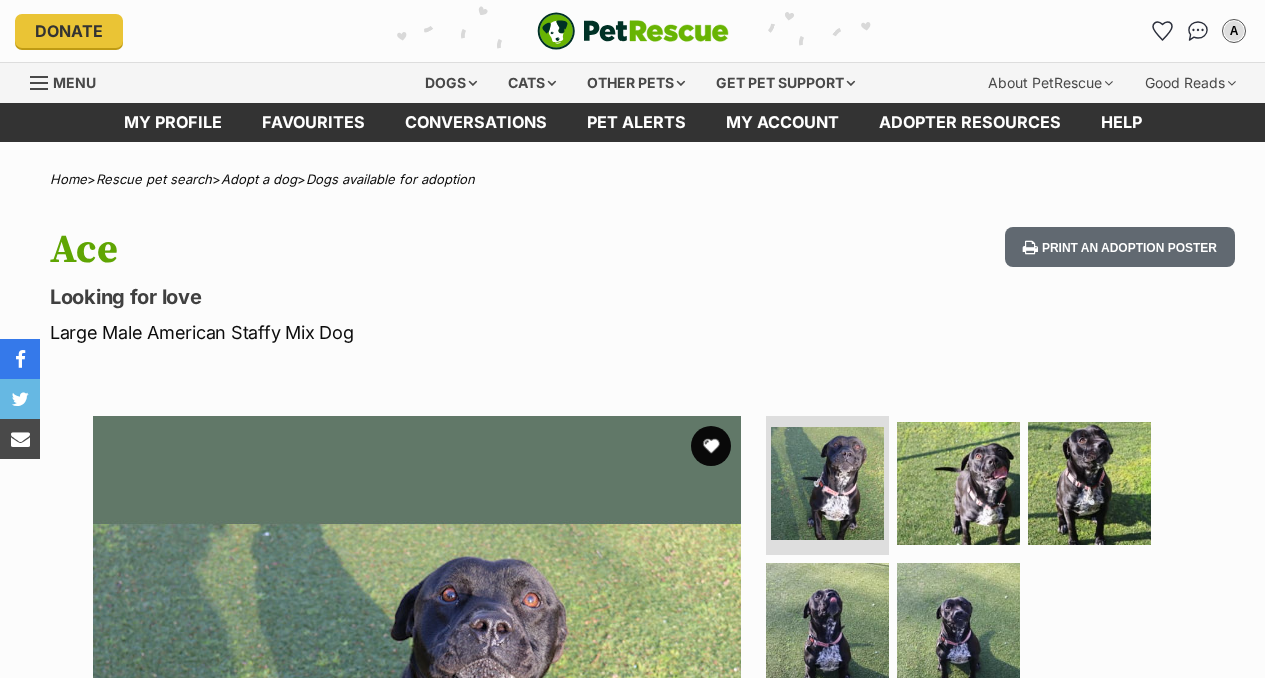 scroll, scrollTop: 0, scrollLeft: 0, axis: both 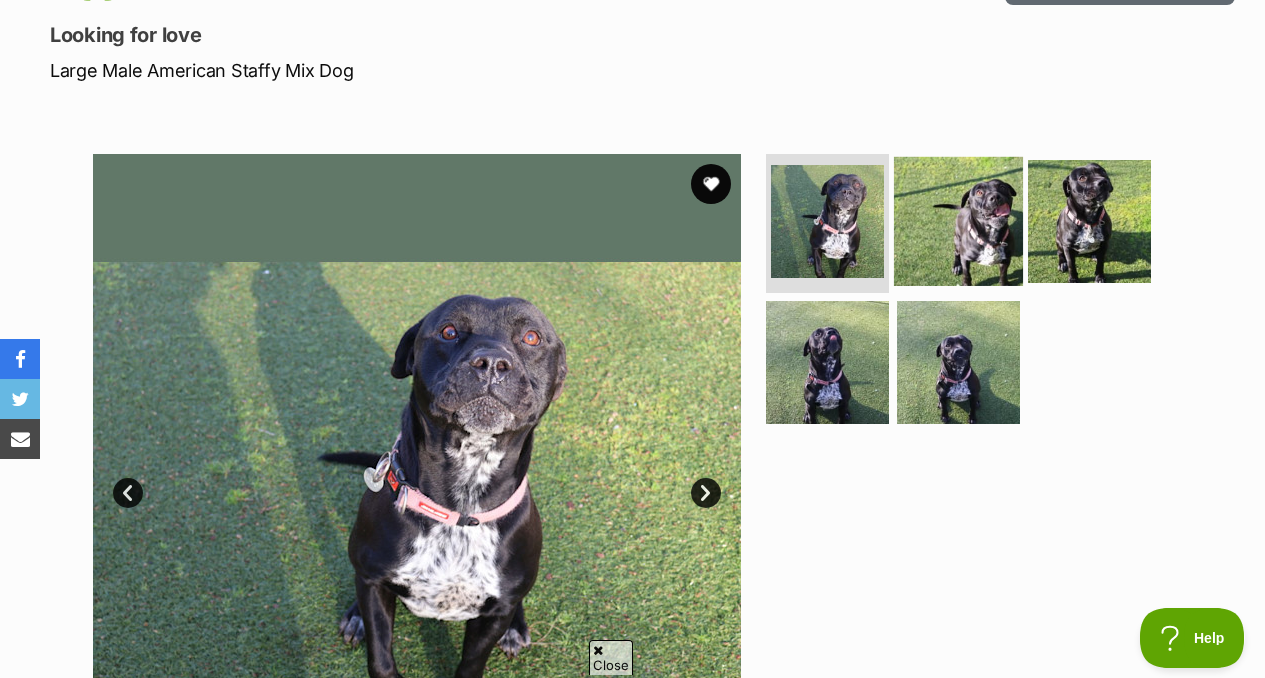 click at bounding box center (958, 220) 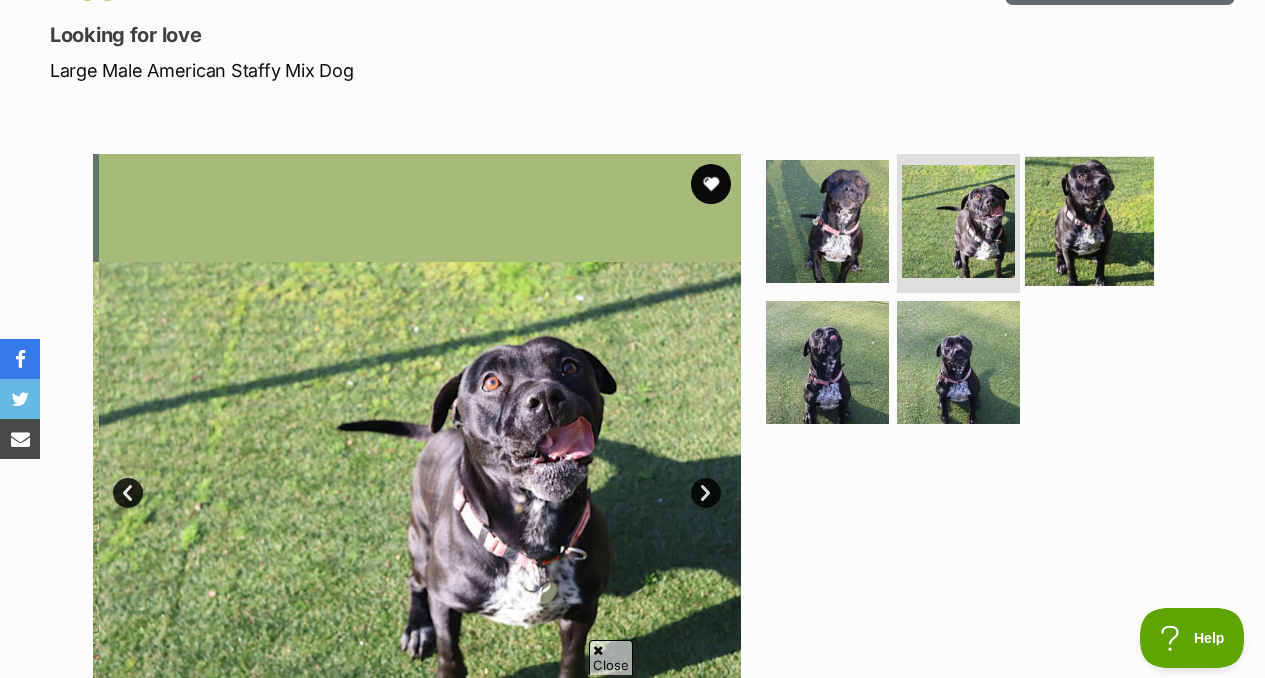 click at bounding box center [1089, 220] 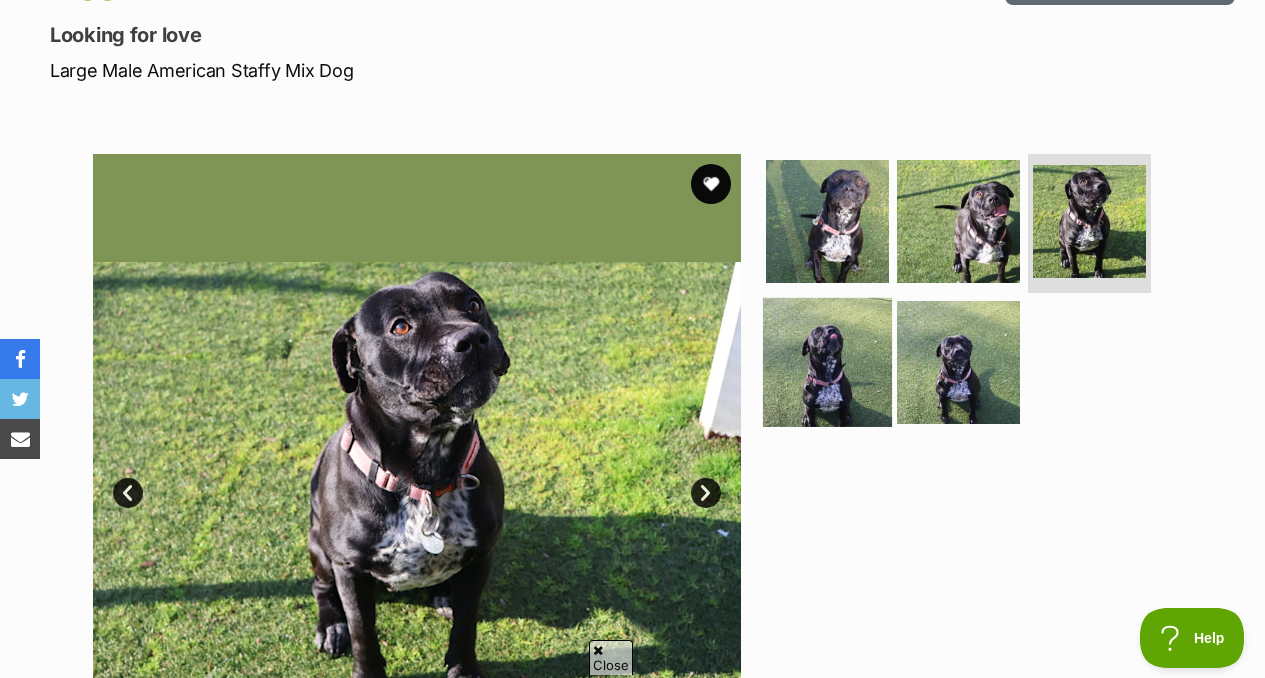 click at bounding box center (827, 362) 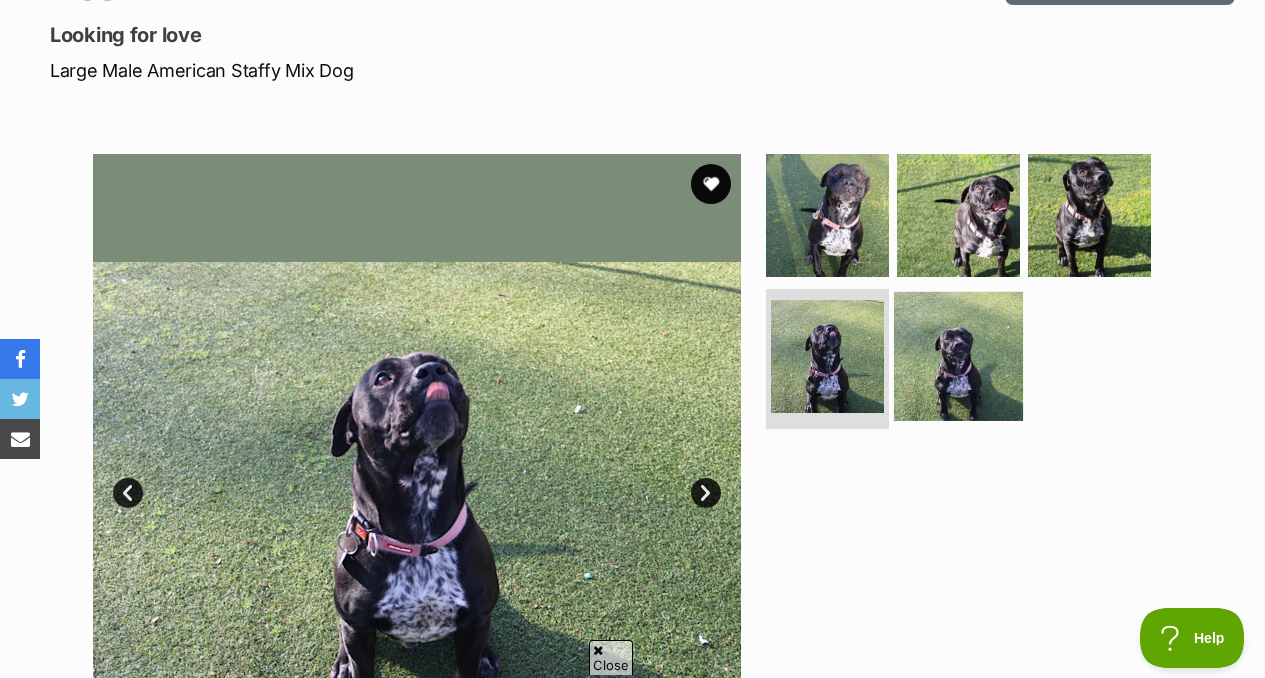 click at bounding box center [958, 356] 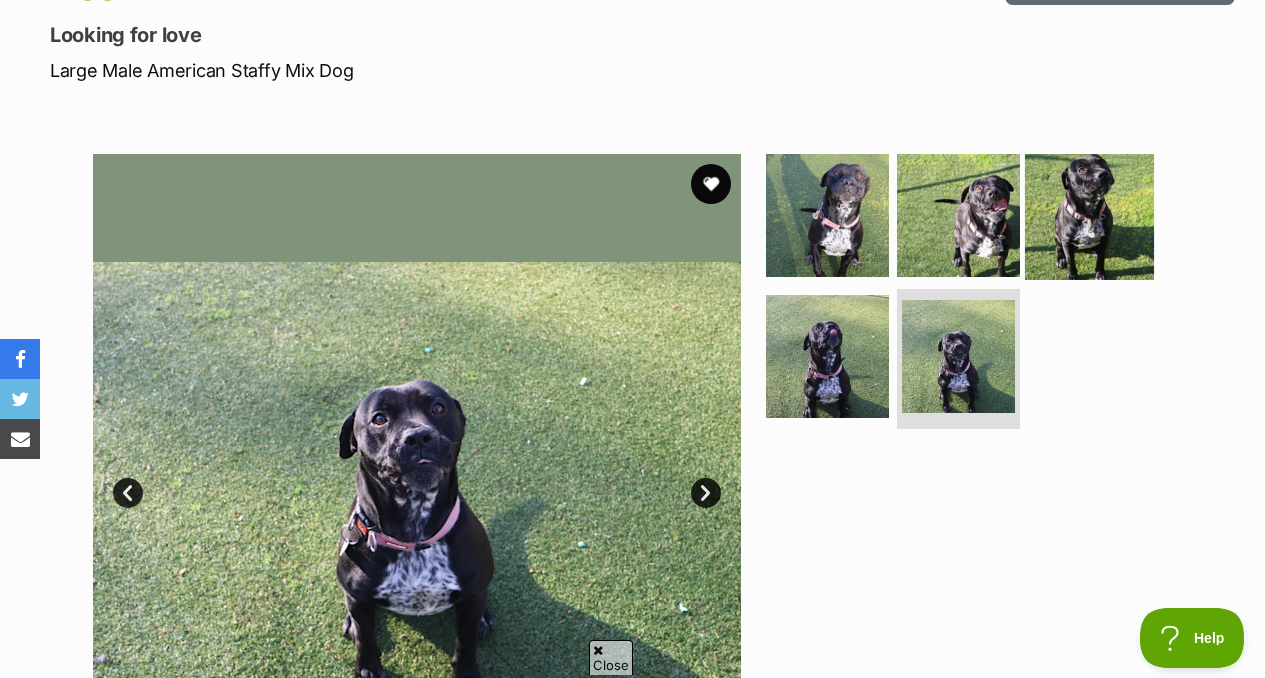 click at bounding box center (1089, 214) 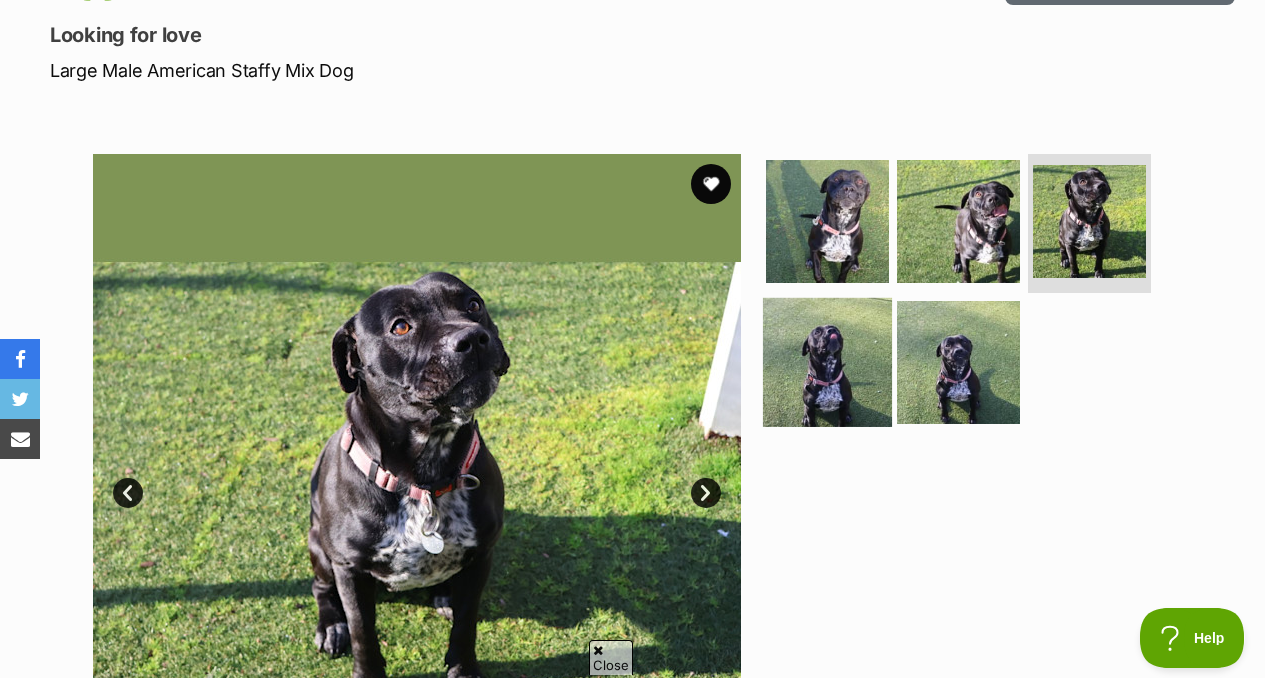 click at bounding box center (827, 362) 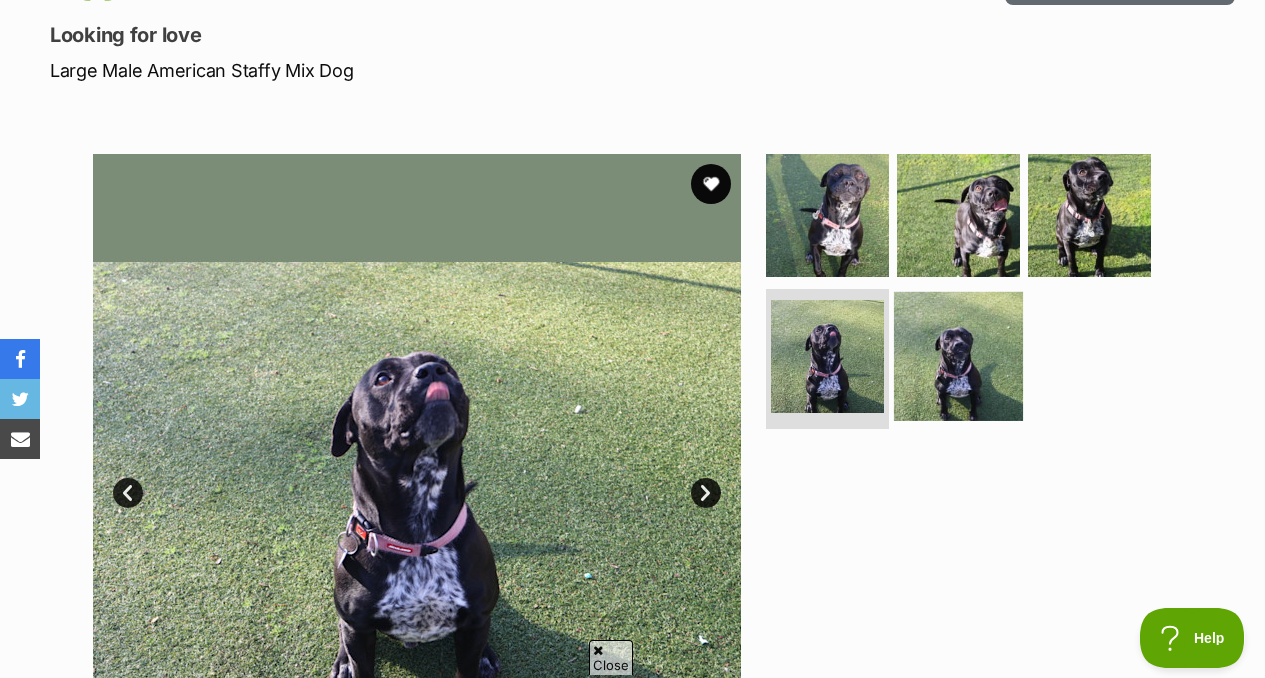 click at bounding box center [958, 356] 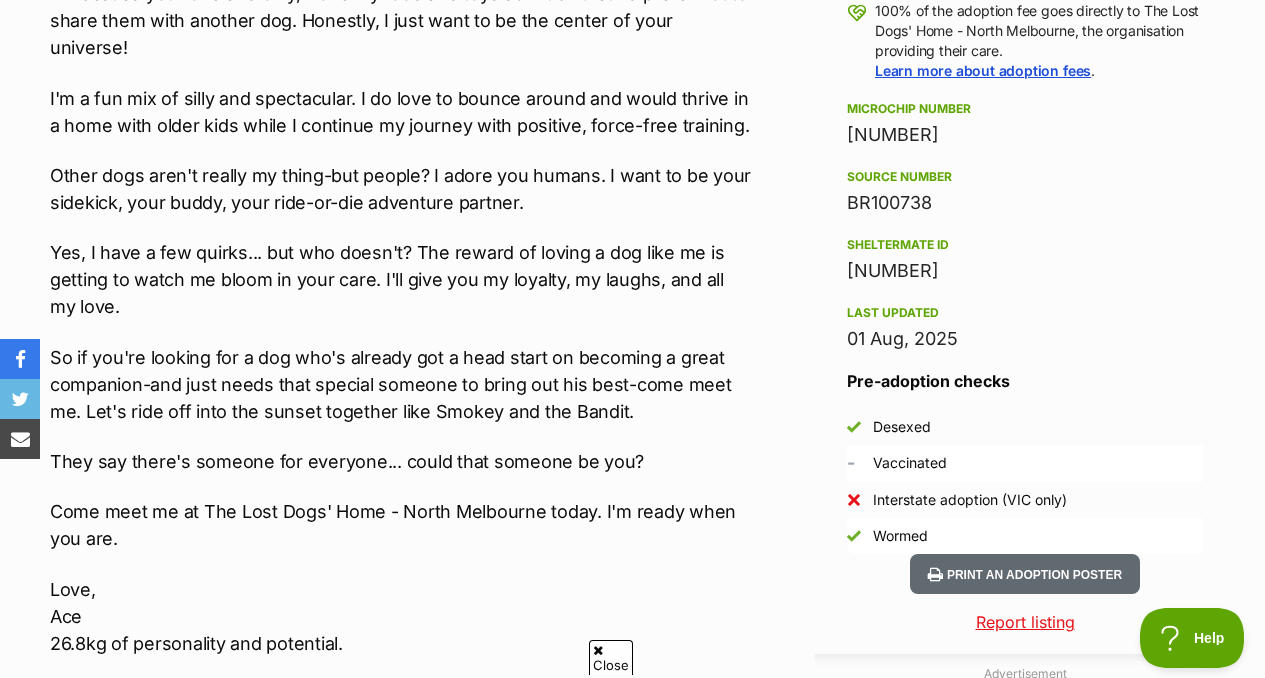scroll, scrollTop: 1558, scrollLeft: 0, axis: vertical 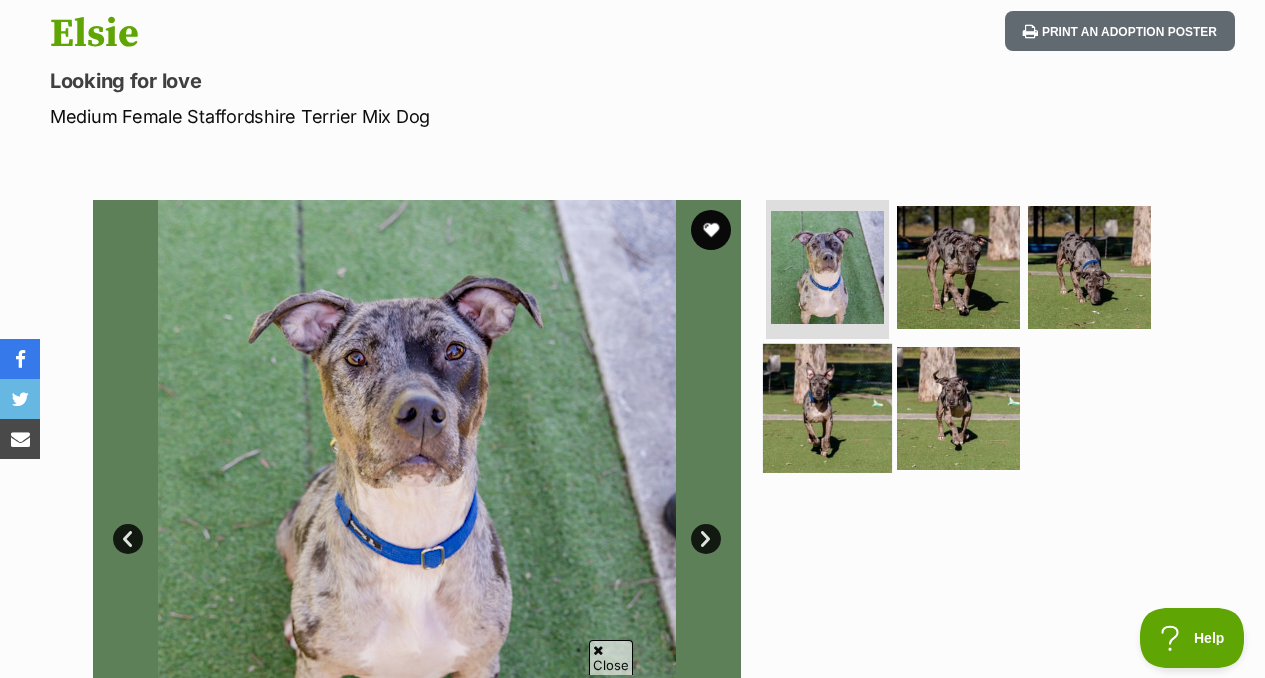 click at bounding box center [827, 408] 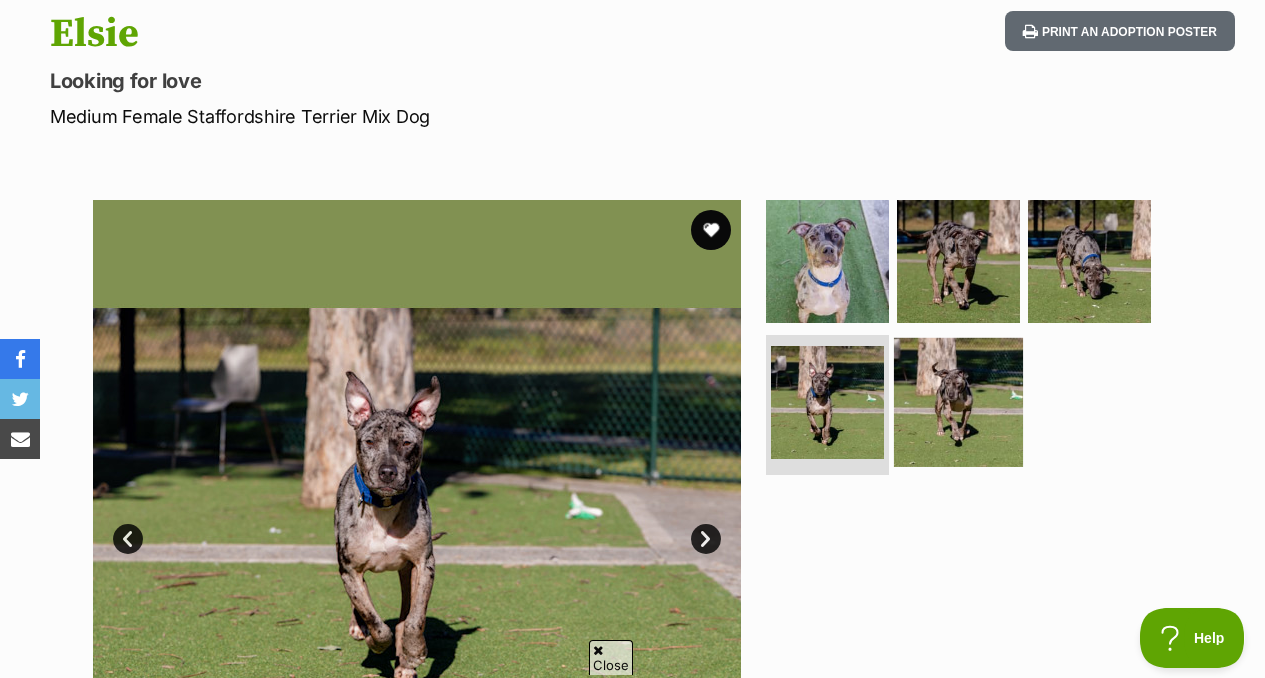 click at bounding box center [958, 402] 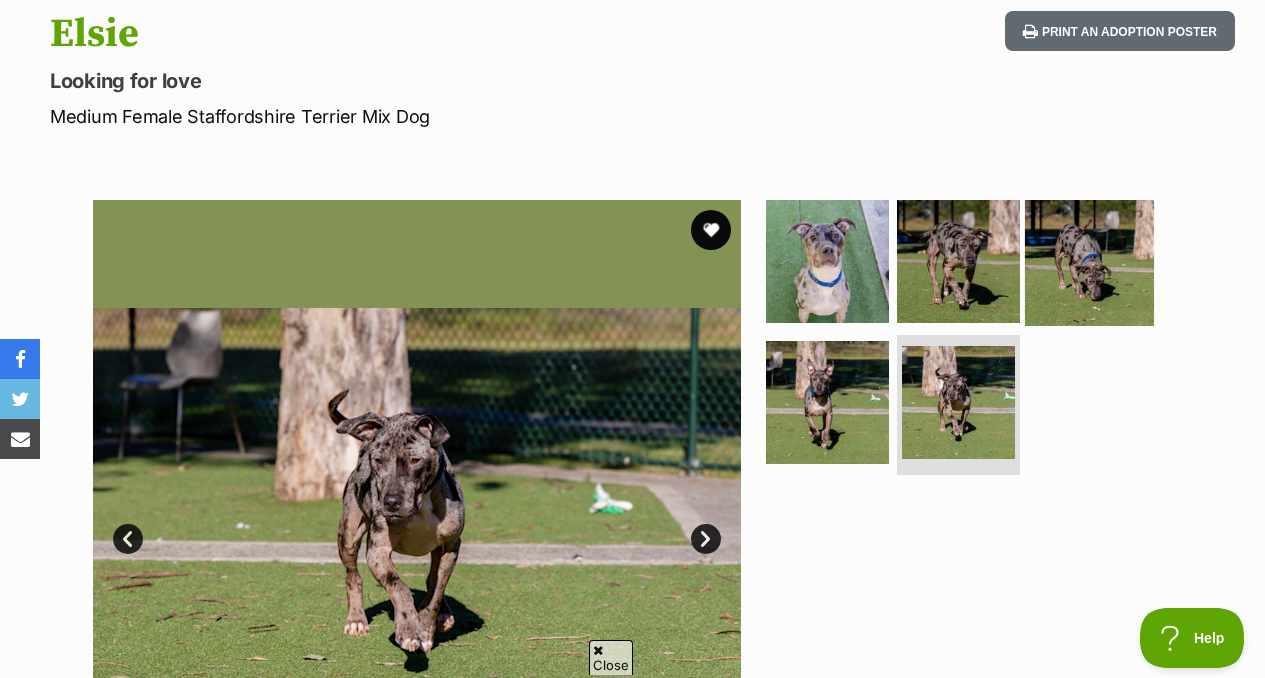 click at bounding box center (1089, 260) 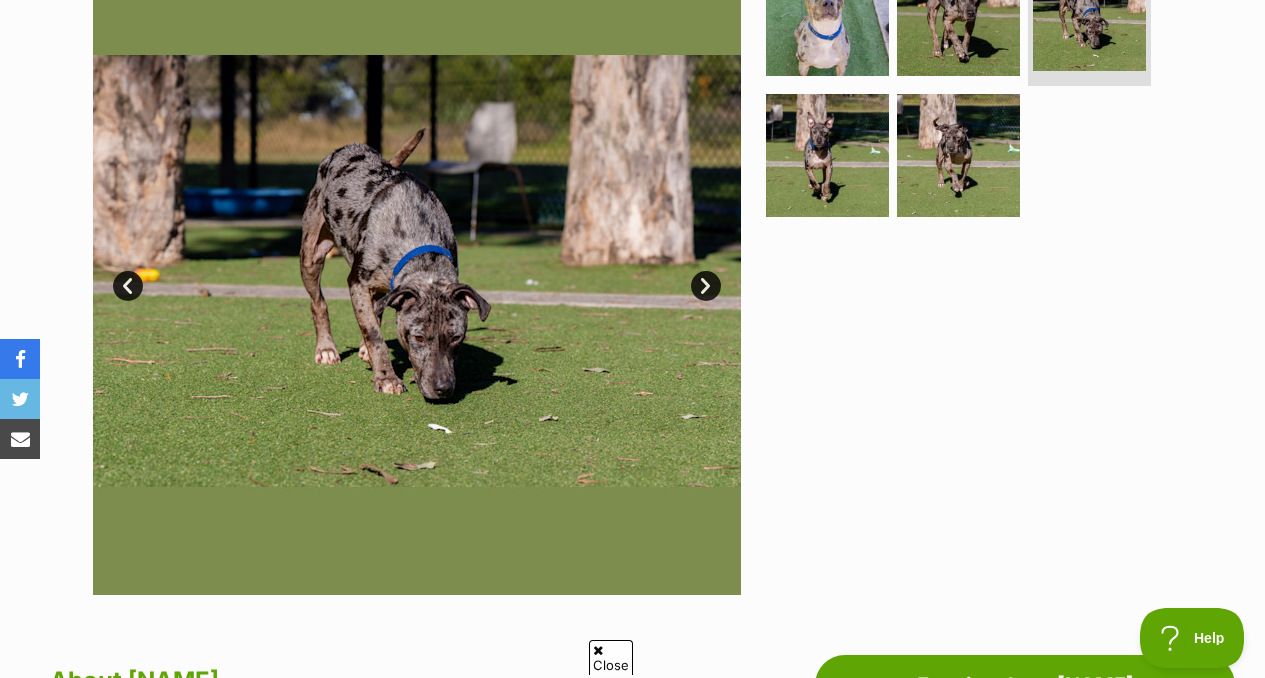 scroll, scrollTop: 456, scrollLeft: 0, axis: vertical 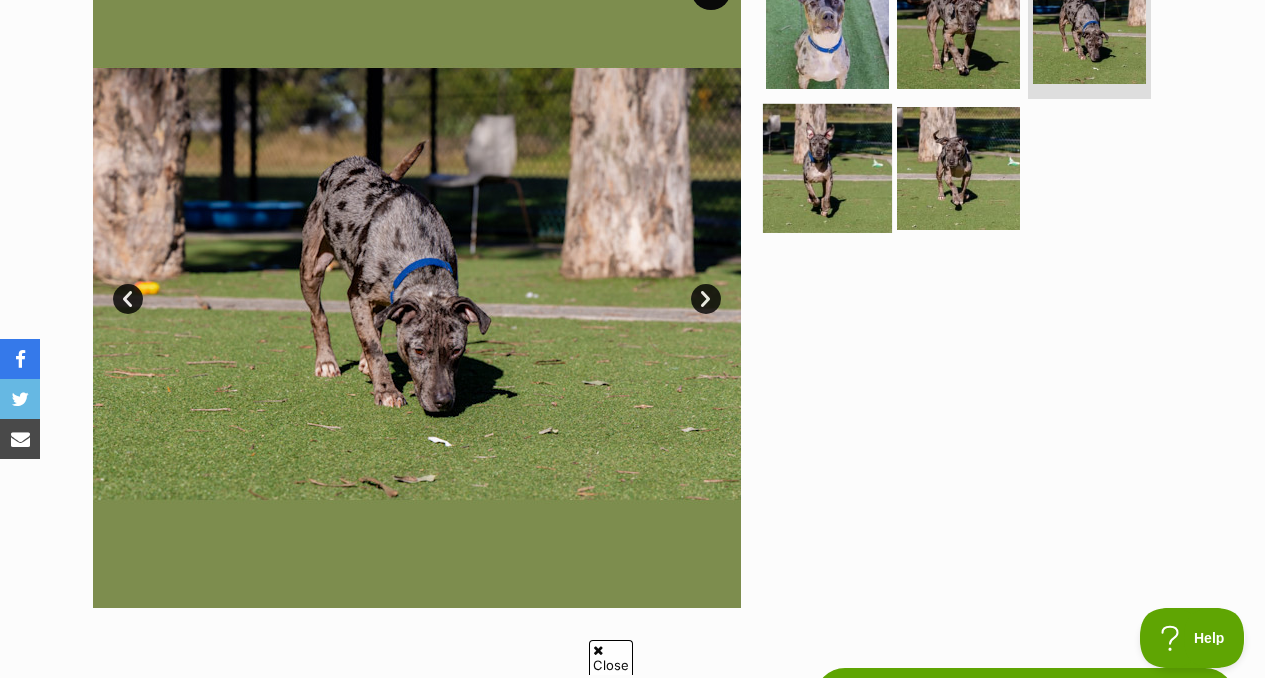 click at bounding box center (827, 168) 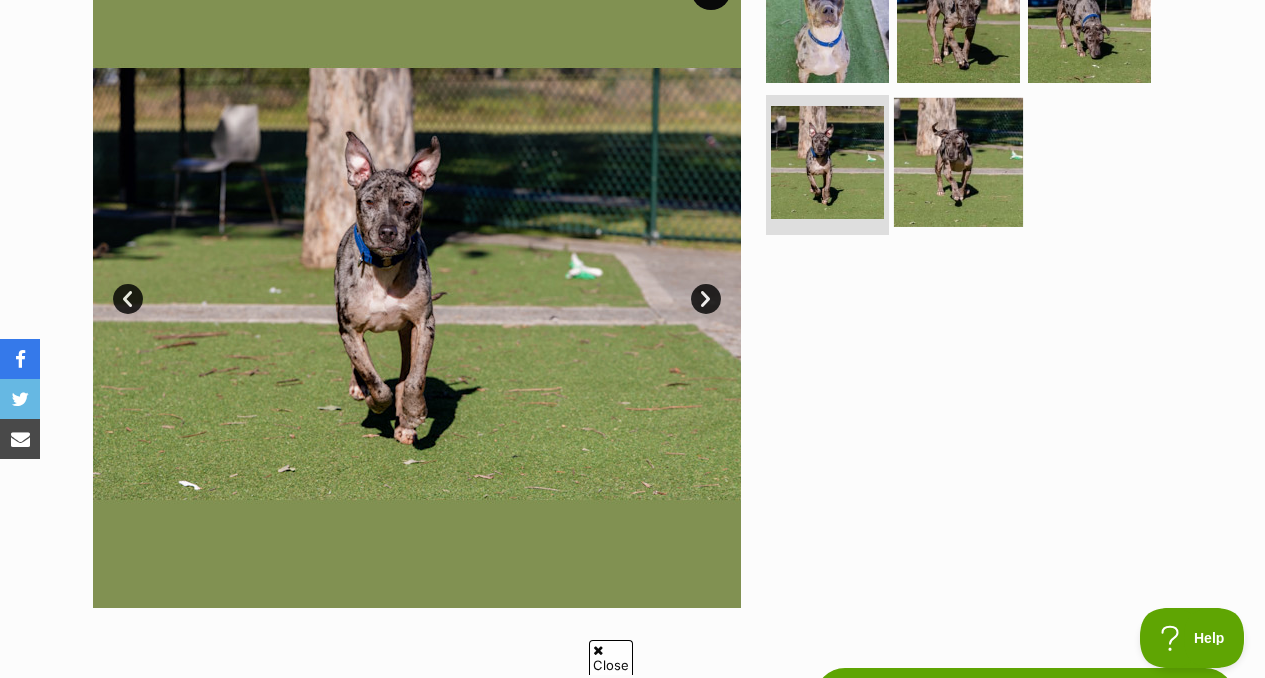 click at bounding box center (958, 162) 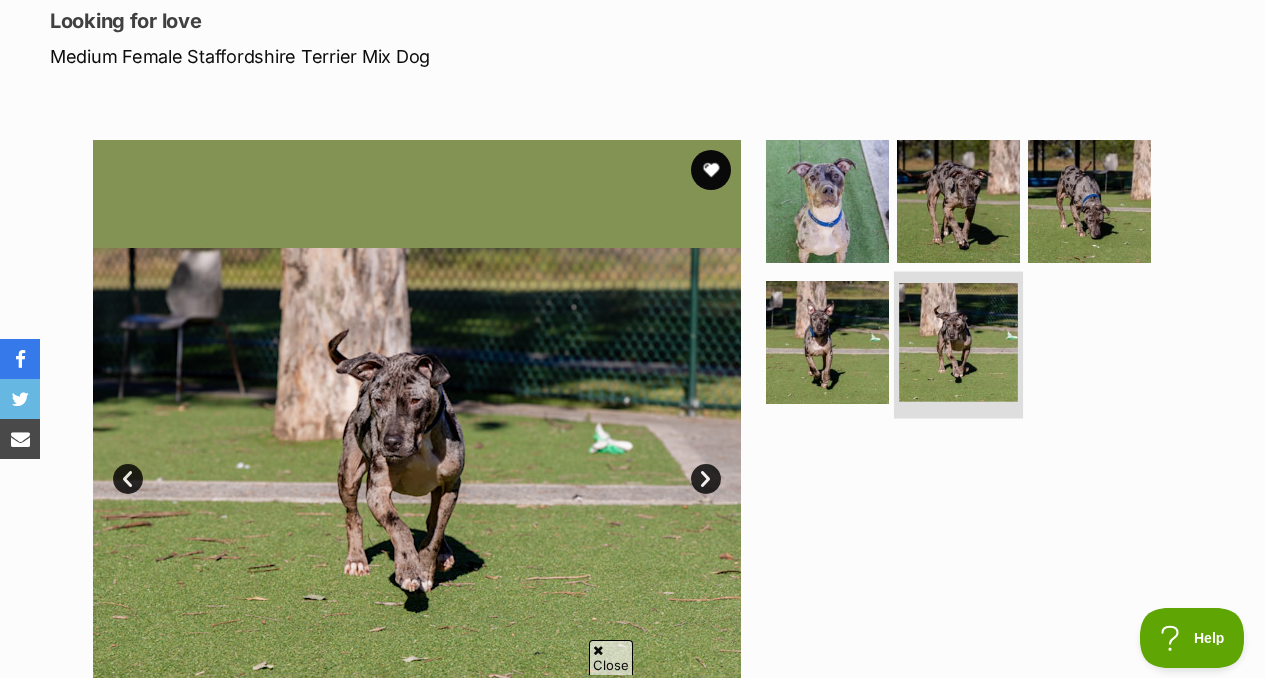 scroll, scrollTop: 272, scrollLeft: 0, axis: vertical 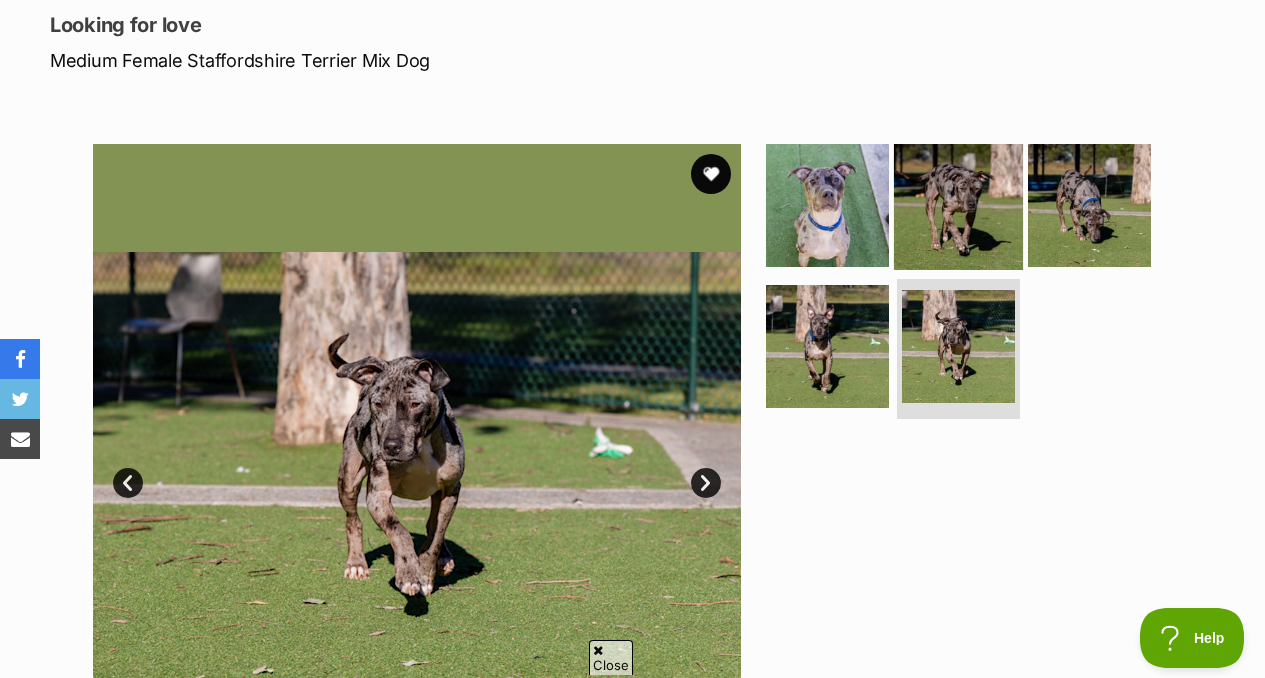 click at bounding box center [958, 204] 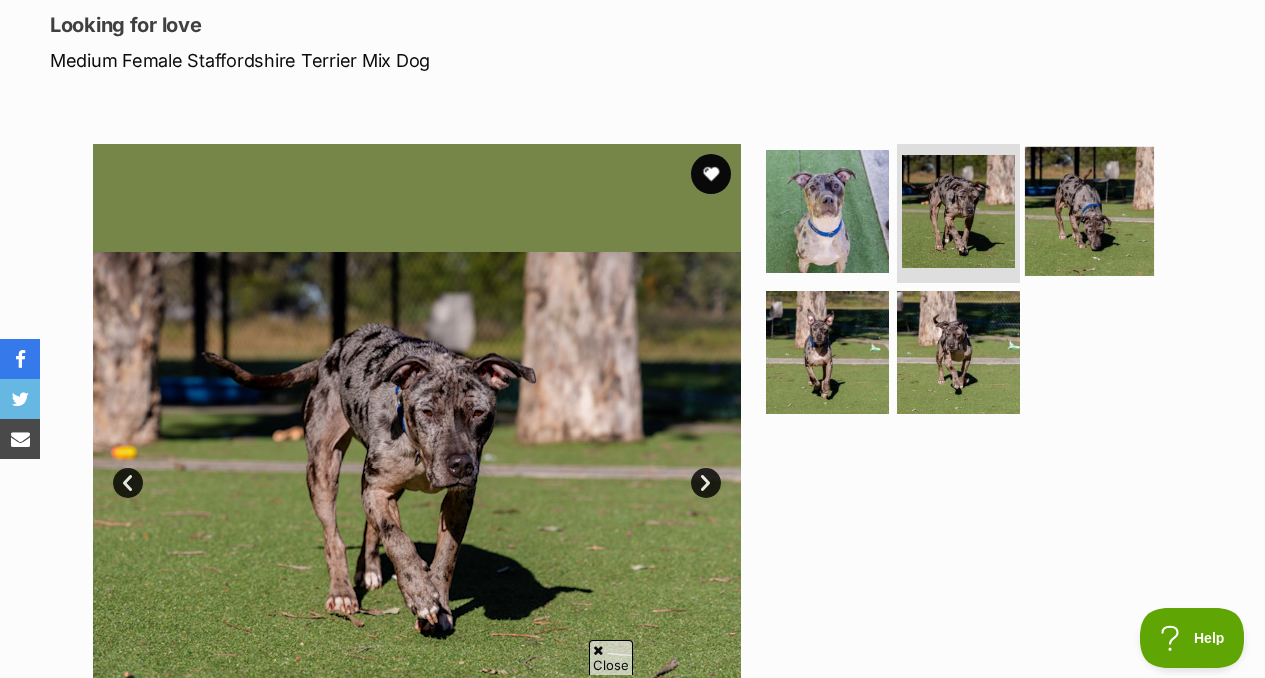 click at bounding box center (1089, 210) 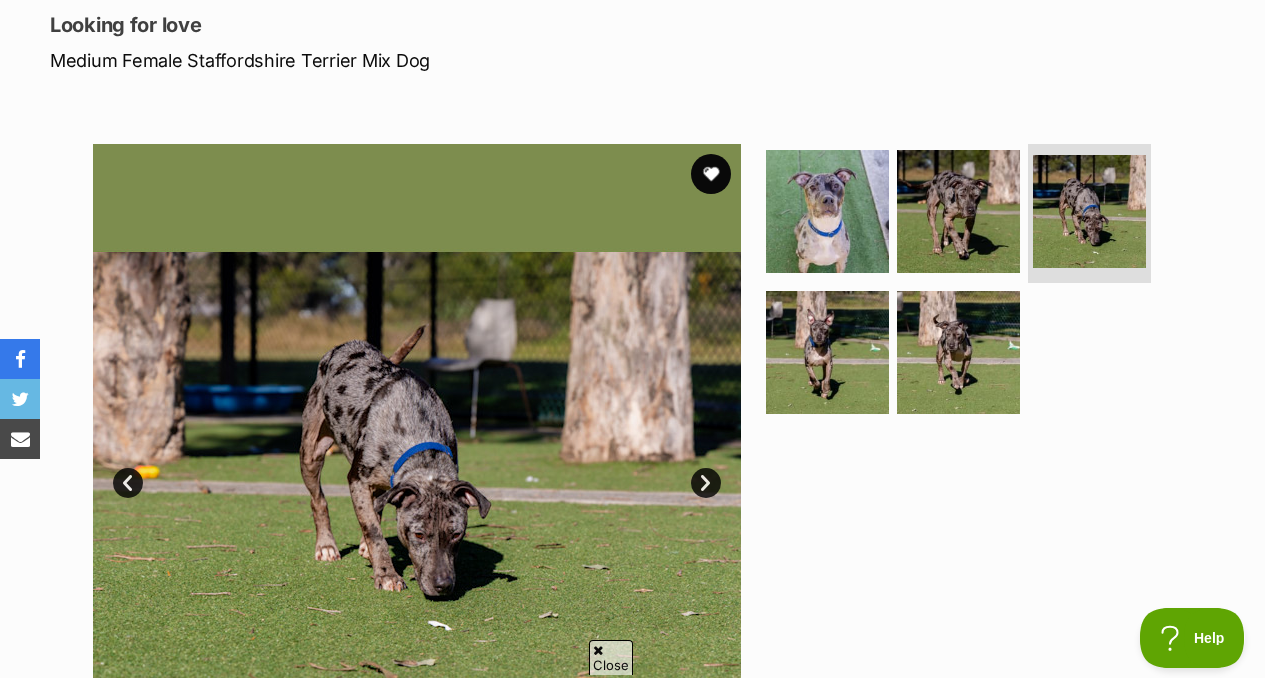 click at bounding box center [417, 468] 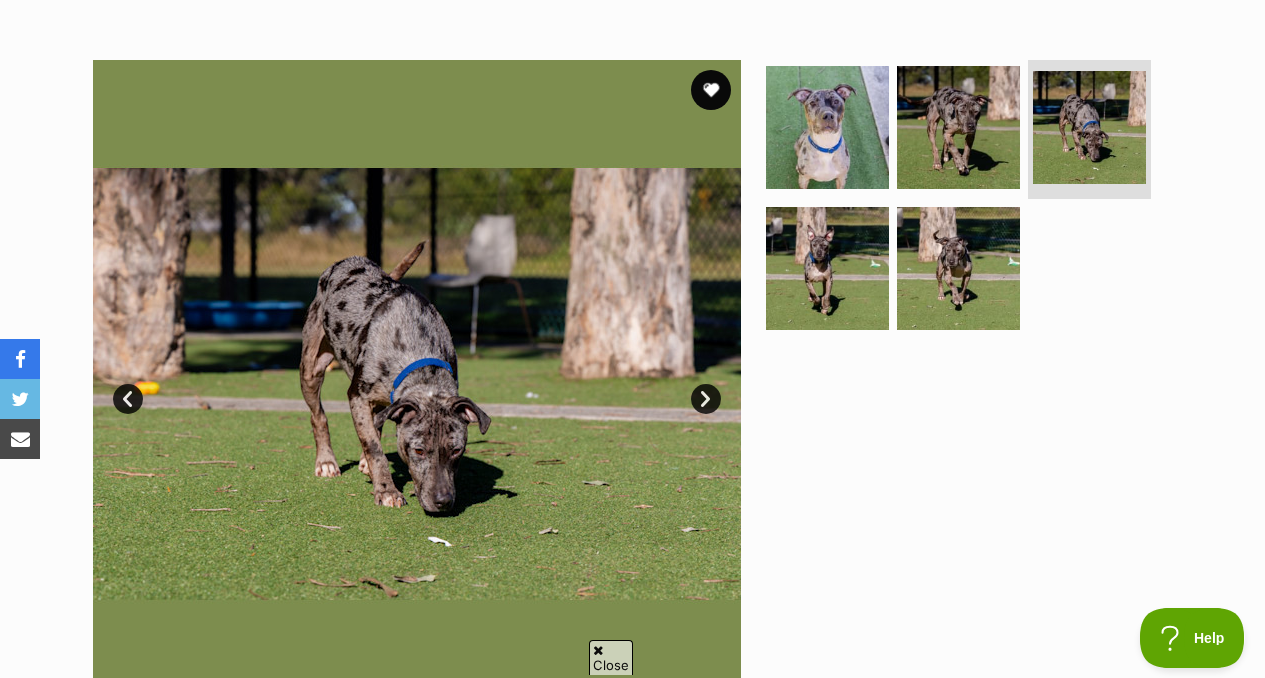 scroll, scrollTop: 360, scrollLeft: 0, axis: vertical 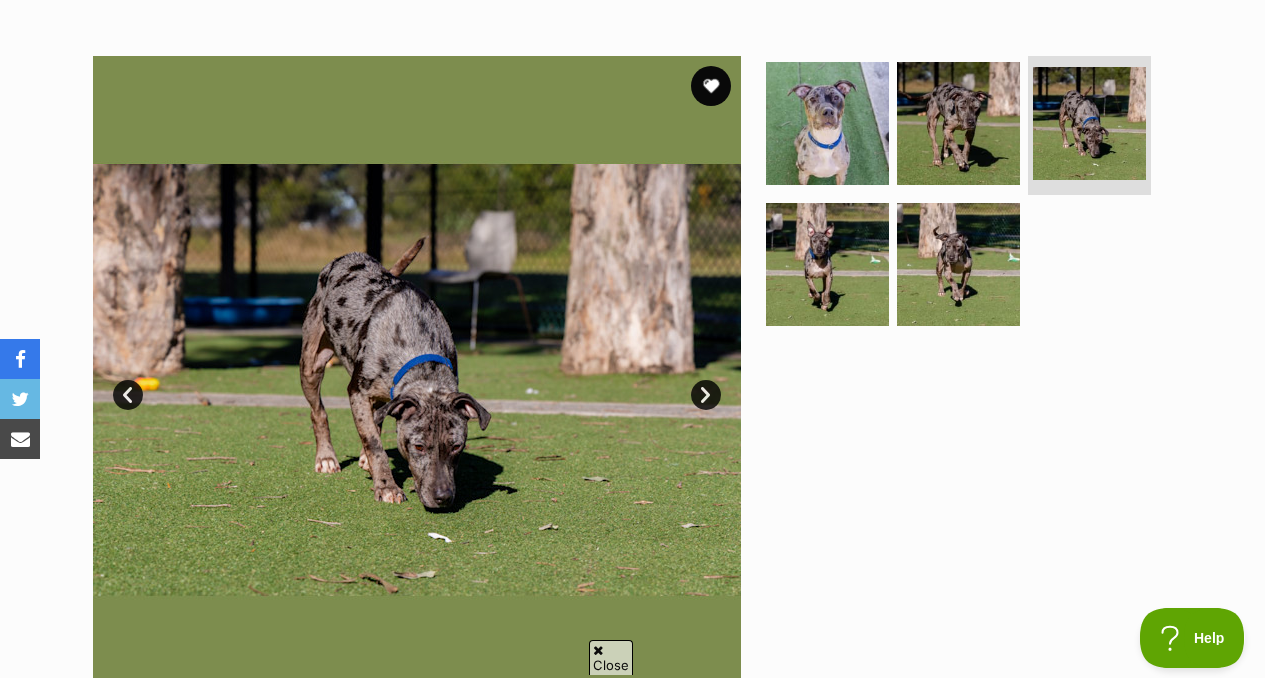 click at bounding box center (417, 380) 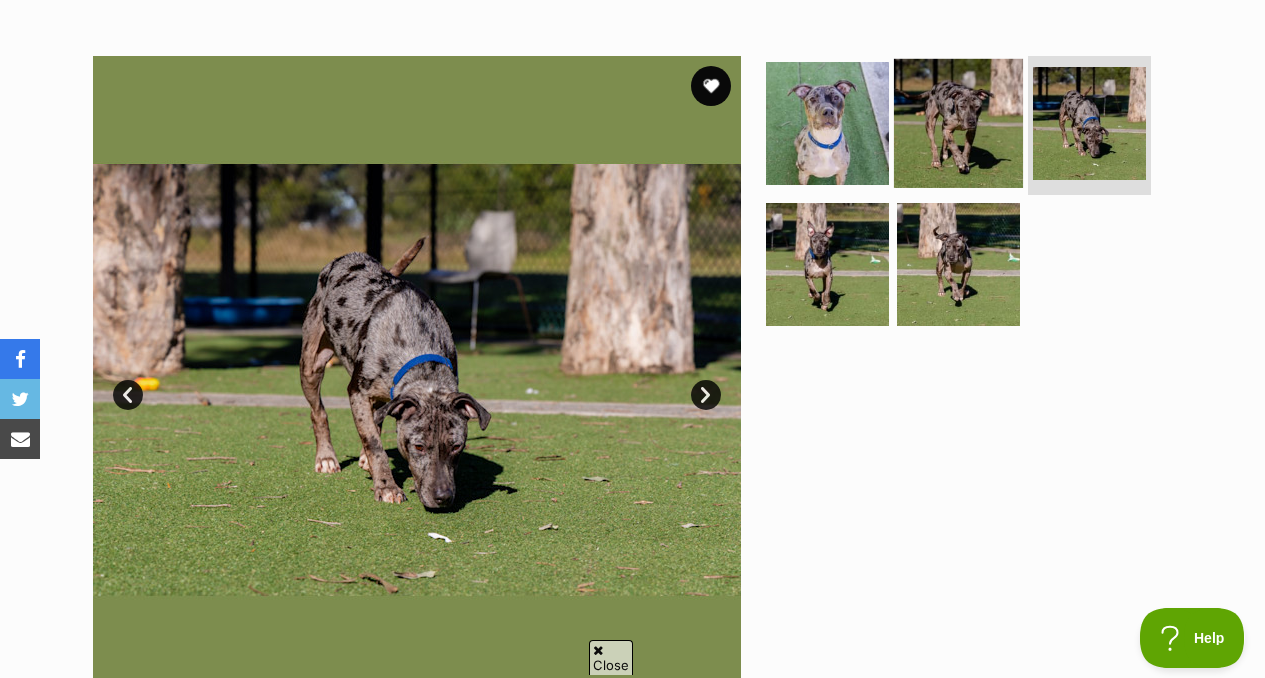 click at bounding box center [958, 122] 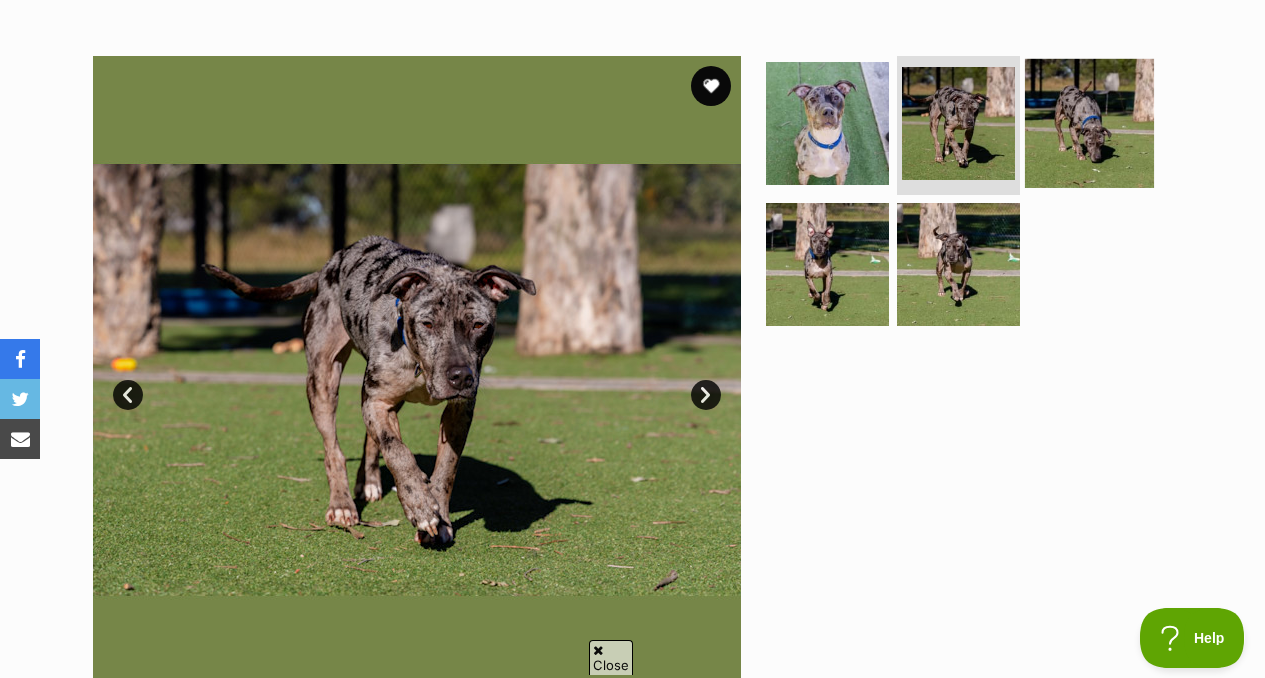 scroll, scrollTop: 0, scrollLeft: 0, axis: both 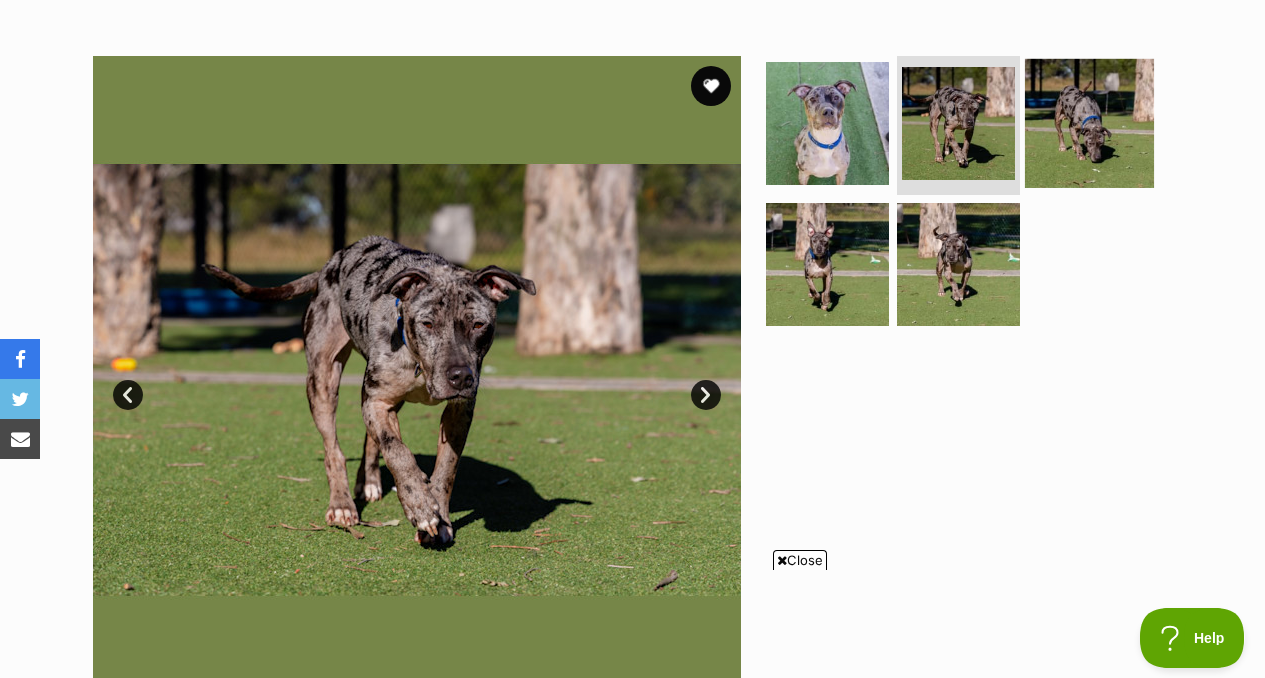 click at bounding box center (1089, 122) 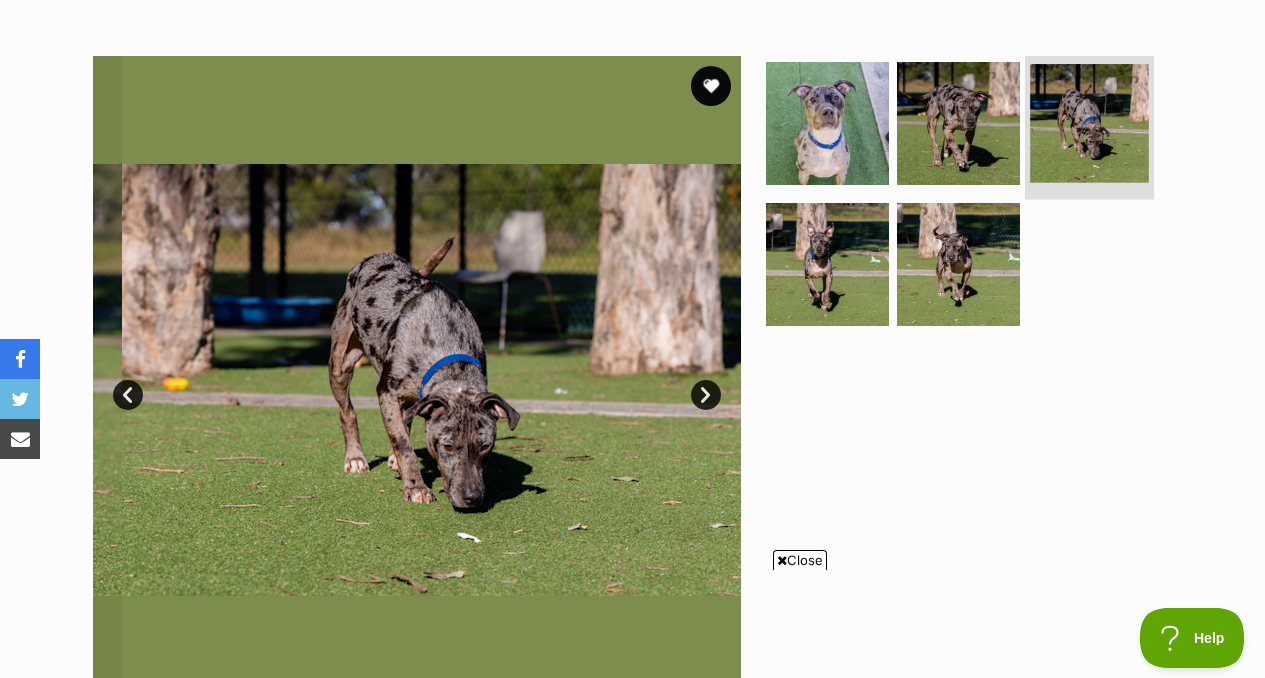 scroll, scrollTop: 0, scrollLeft: 0, axis: both 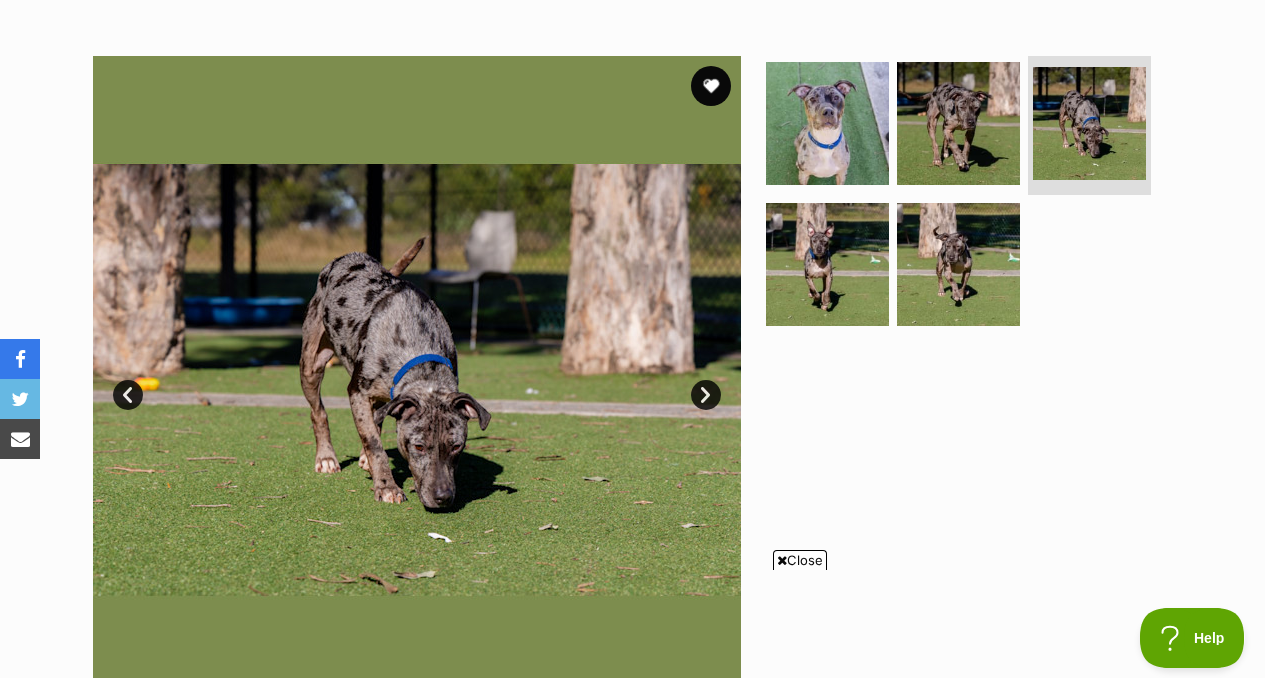 click at bounding box center (417, 380) 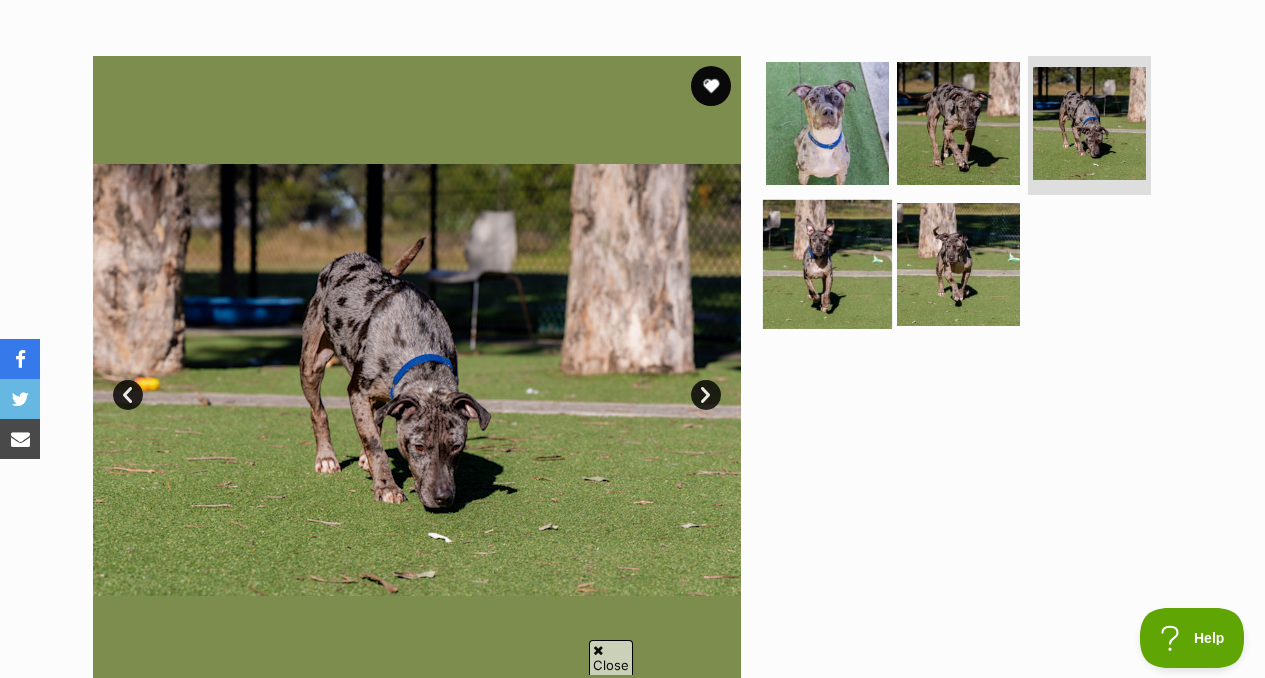 click at bounding box center [827, 264] 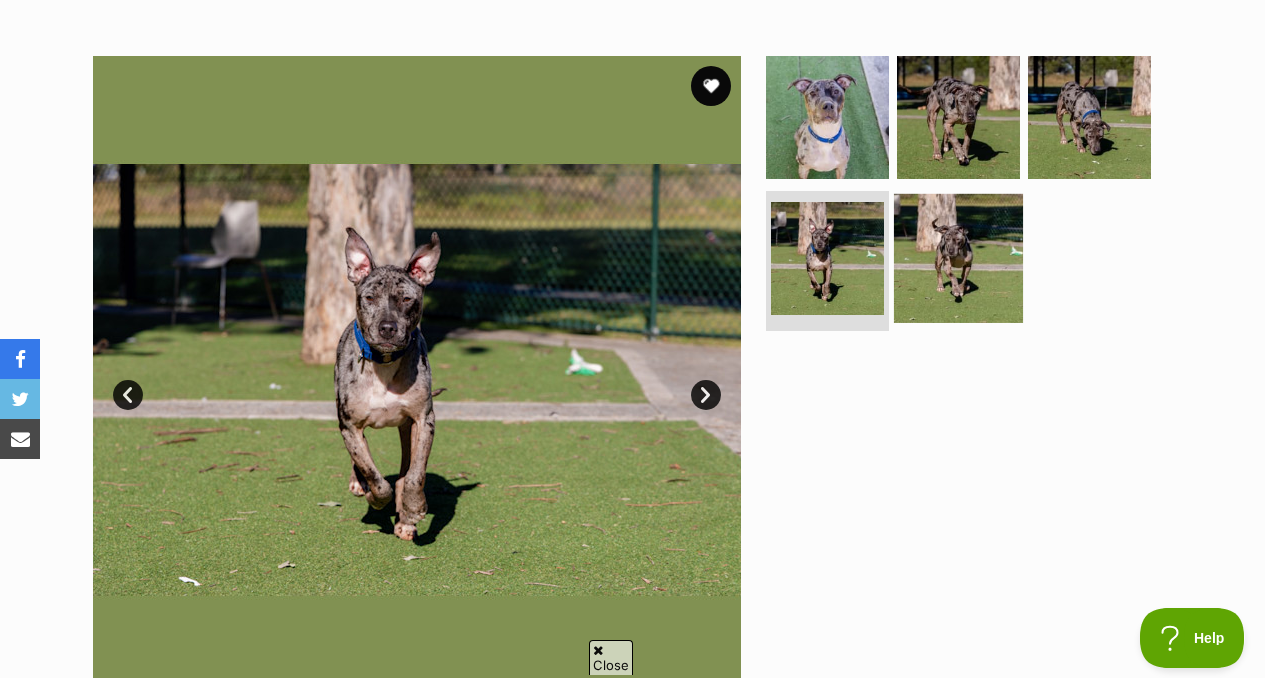 click at bounding box center (958, 258) 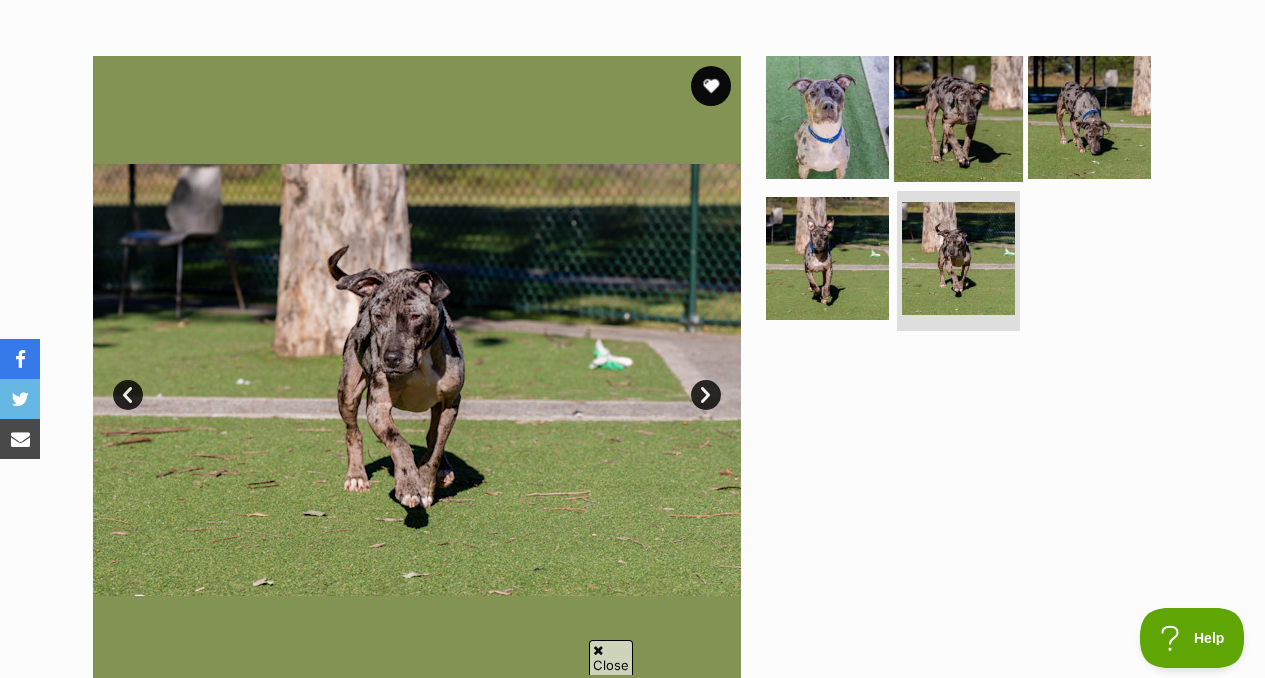 click at bounding box center [958, 116] 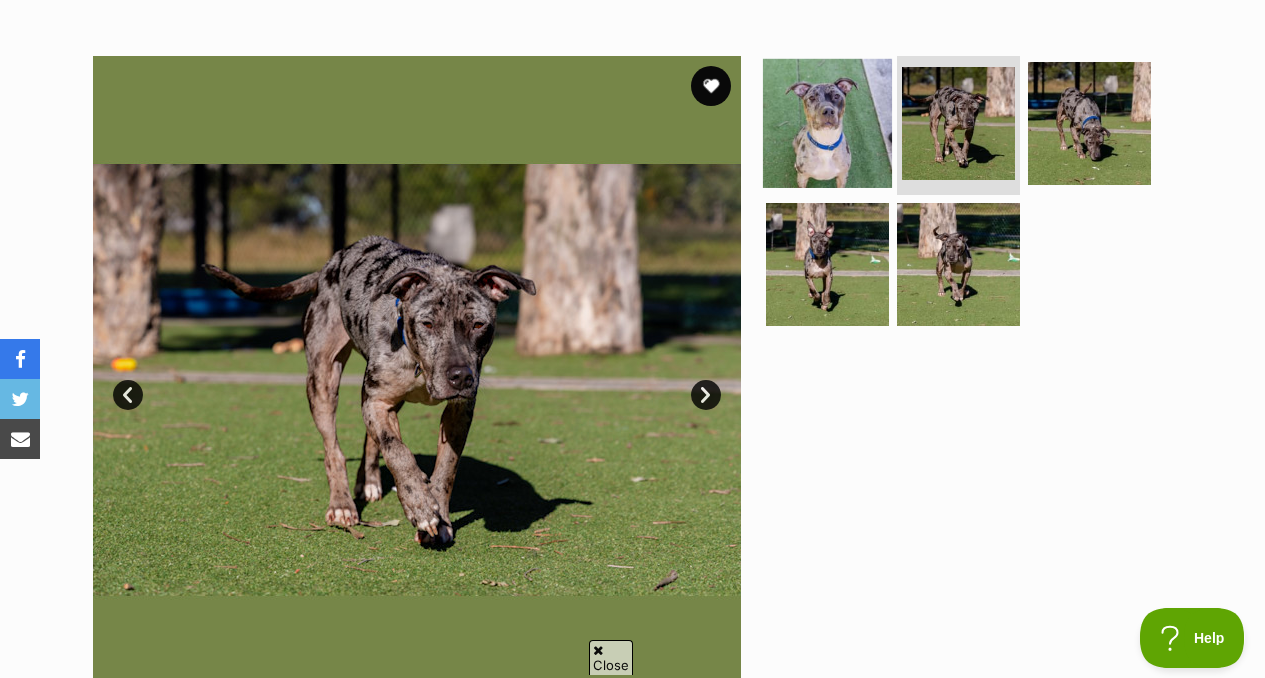 click at bounding box center [827, 122] 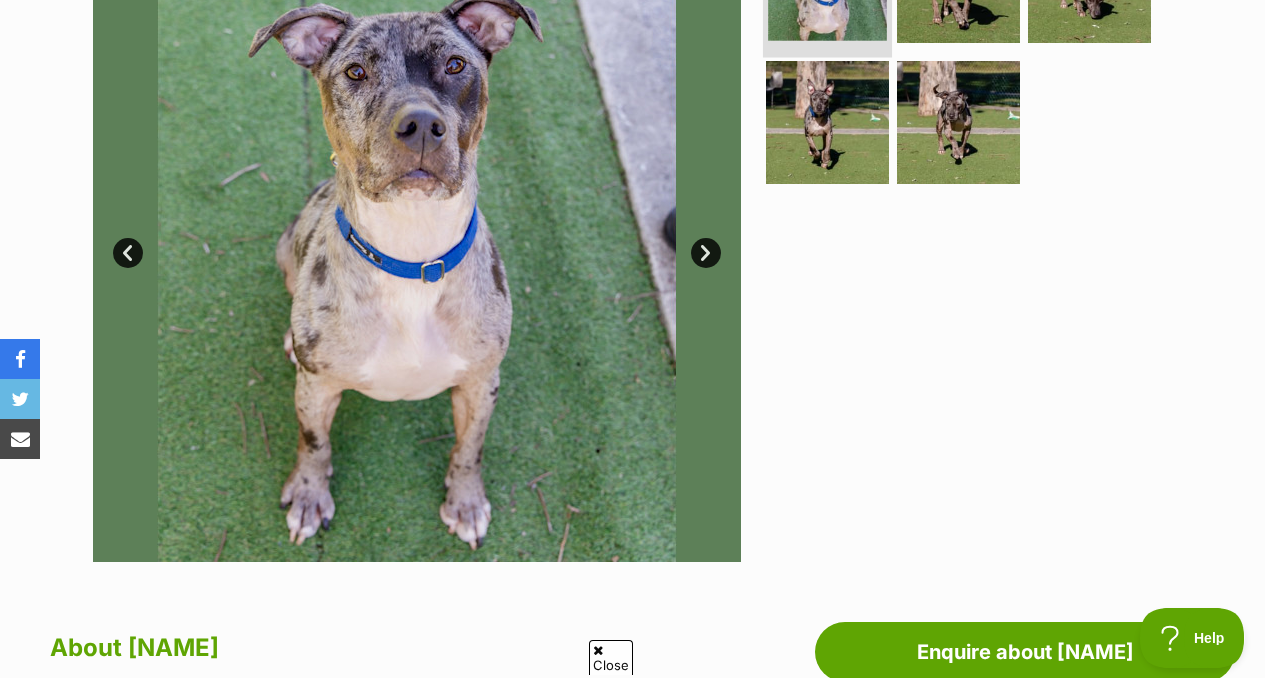 scroll, scrollTop: 886, scrollLeft: 0, axis: vertical 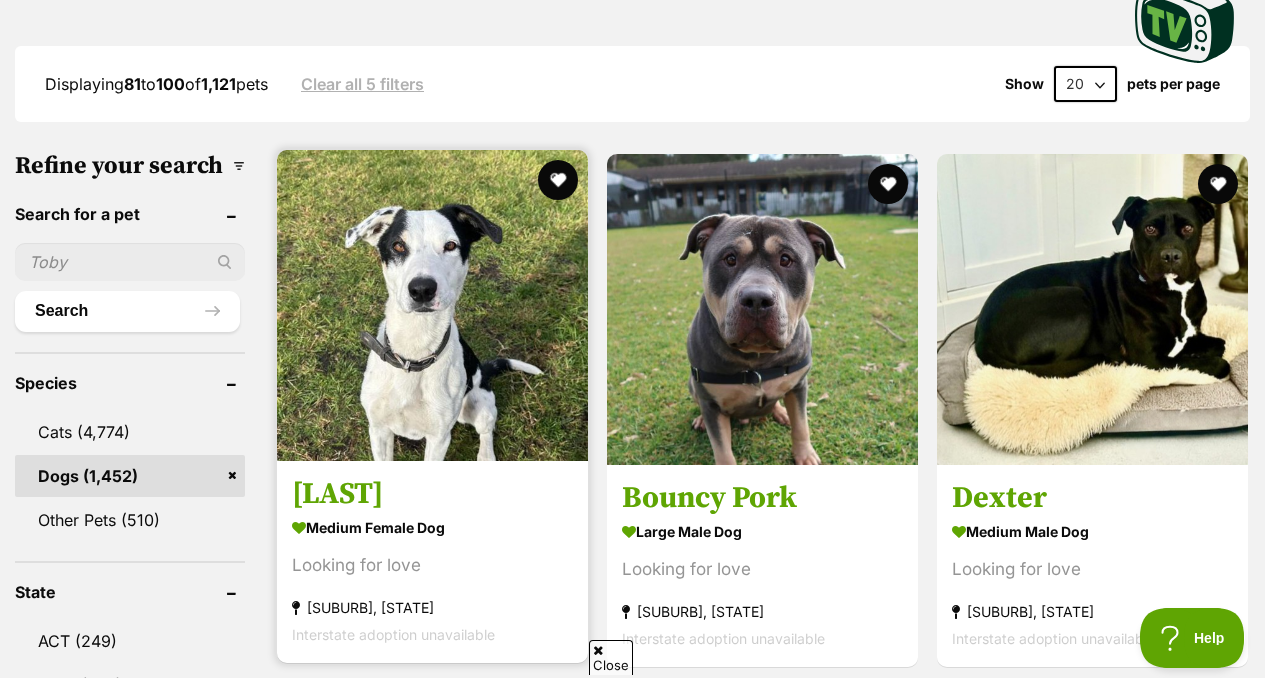 click on "[LAST]" at bounding box center (432, 495) 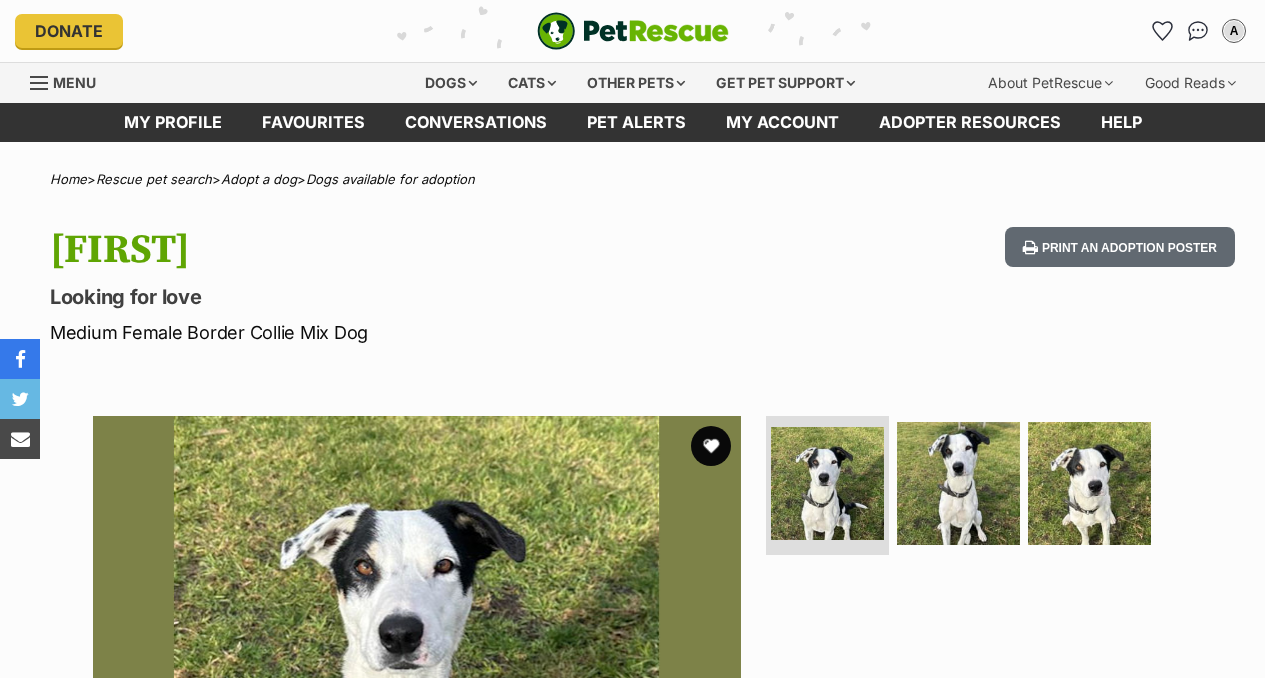 scroll, scrollTop: 0, scrollLeft: 0, axis: both 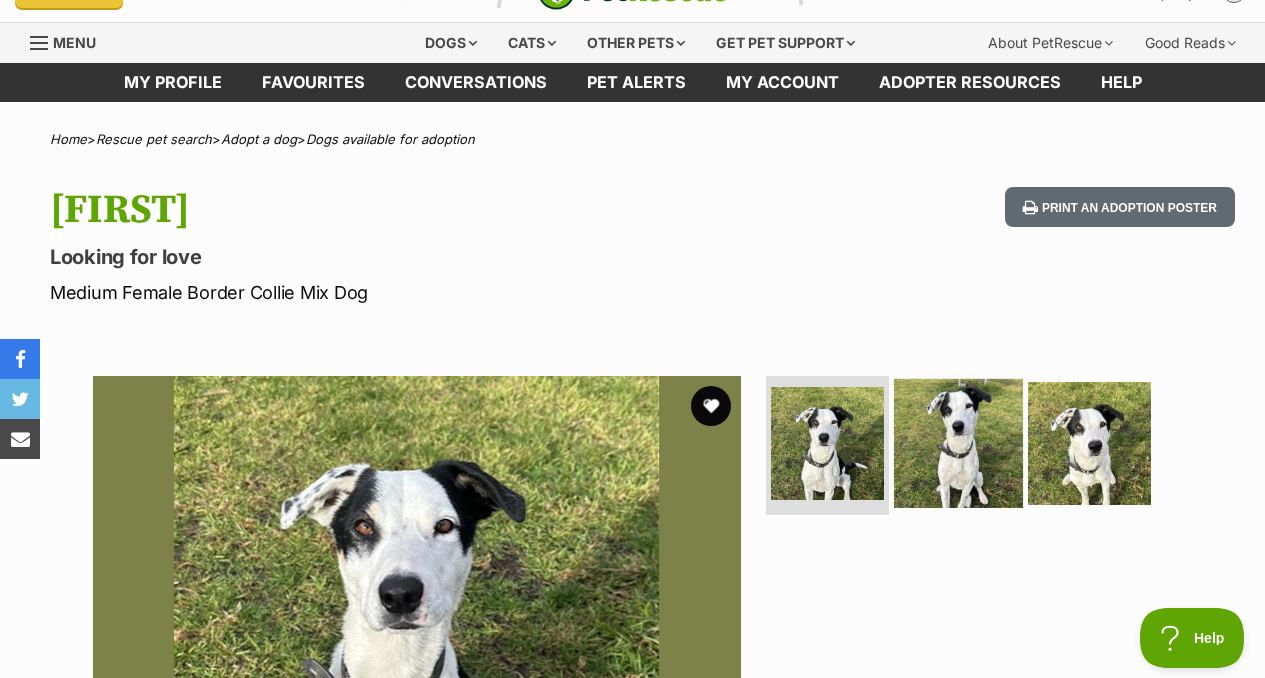 click at bounding box center (958, 442) 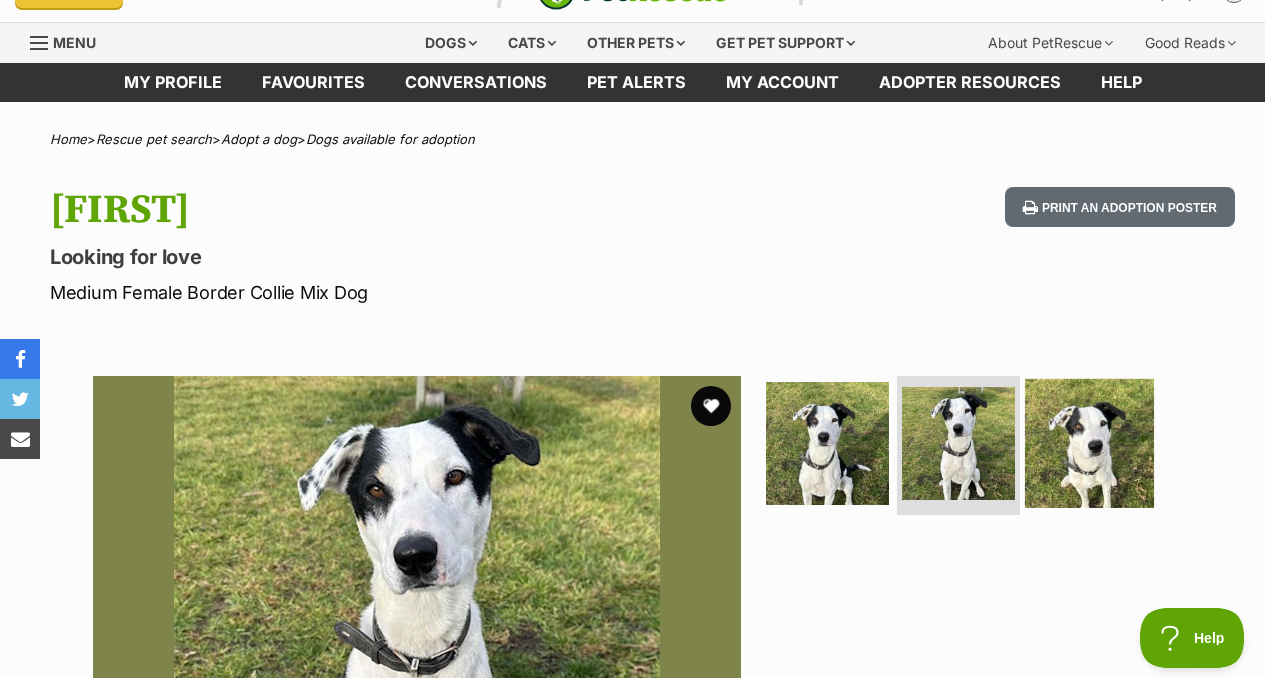 click at bounding box center [1089, 442] 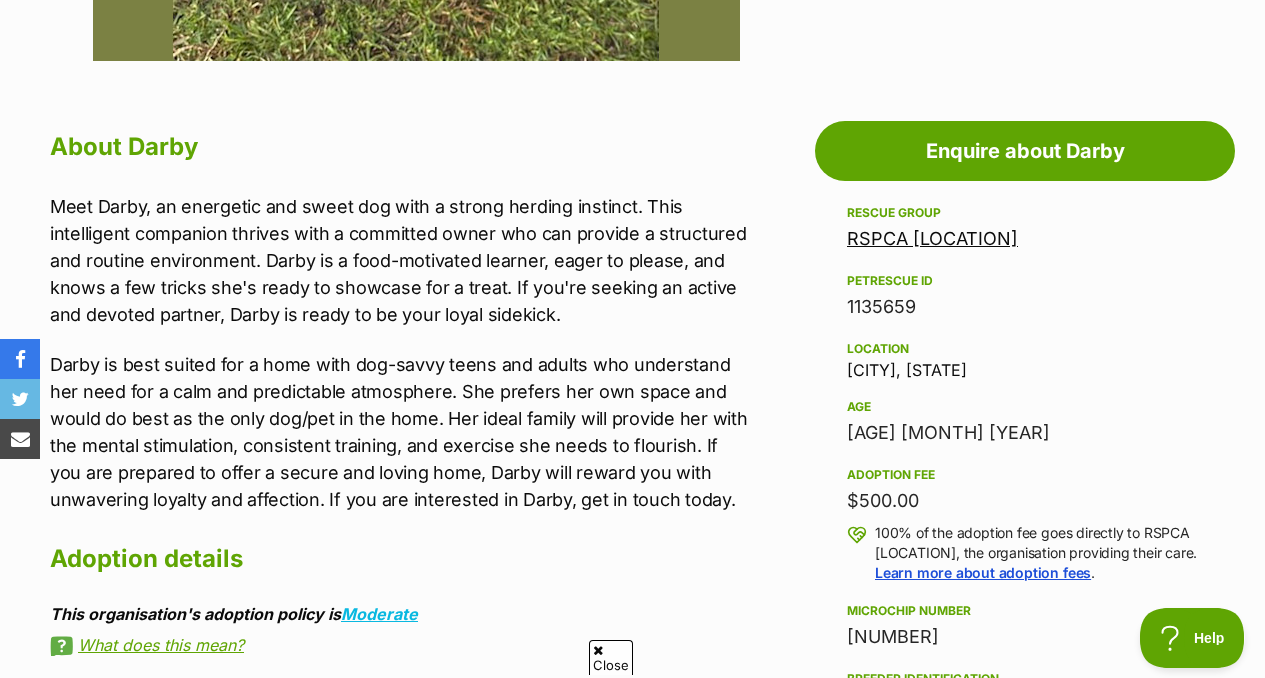 scroll, scrollTop: 1004, scrollLeft: 0, axis: vertical 